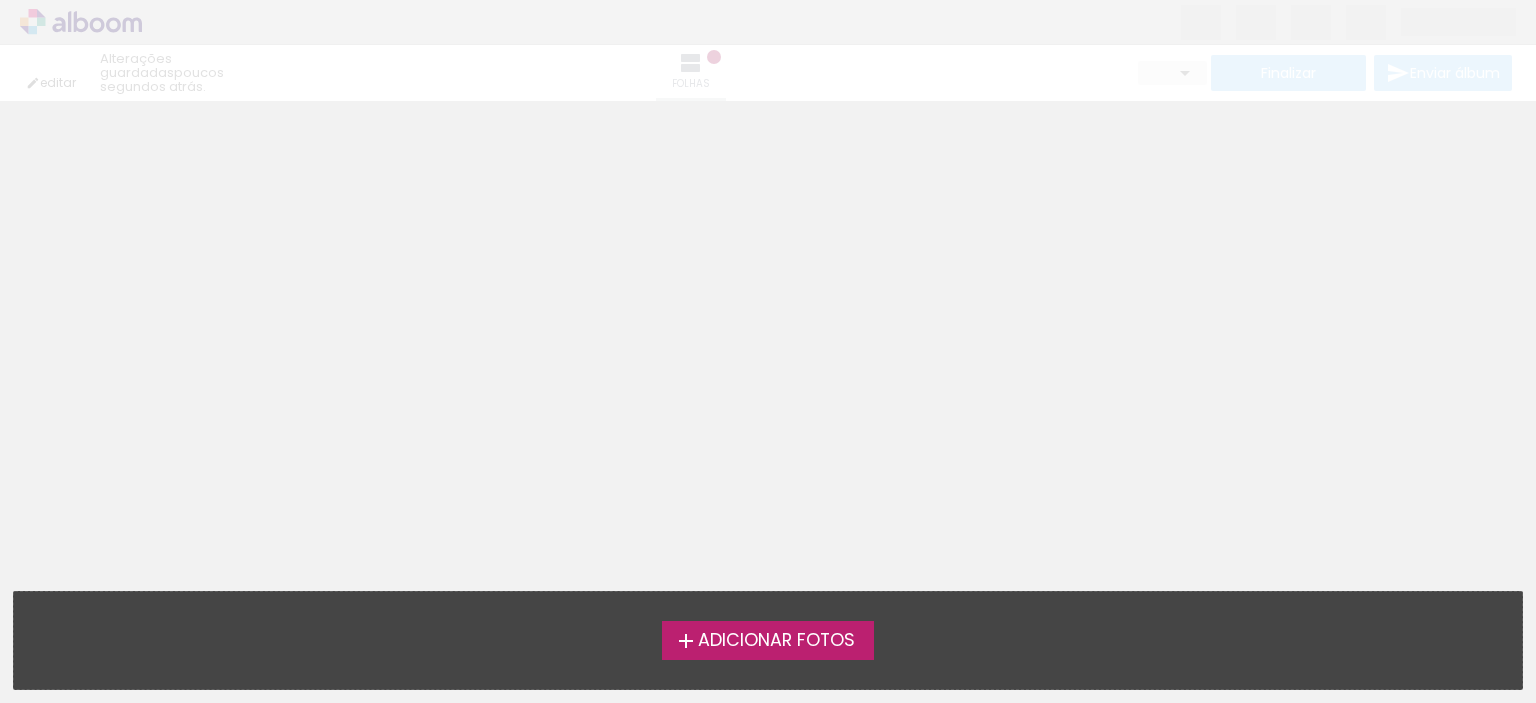 scroll, scrollTop: 0, scrollLeft: 0, axis: both 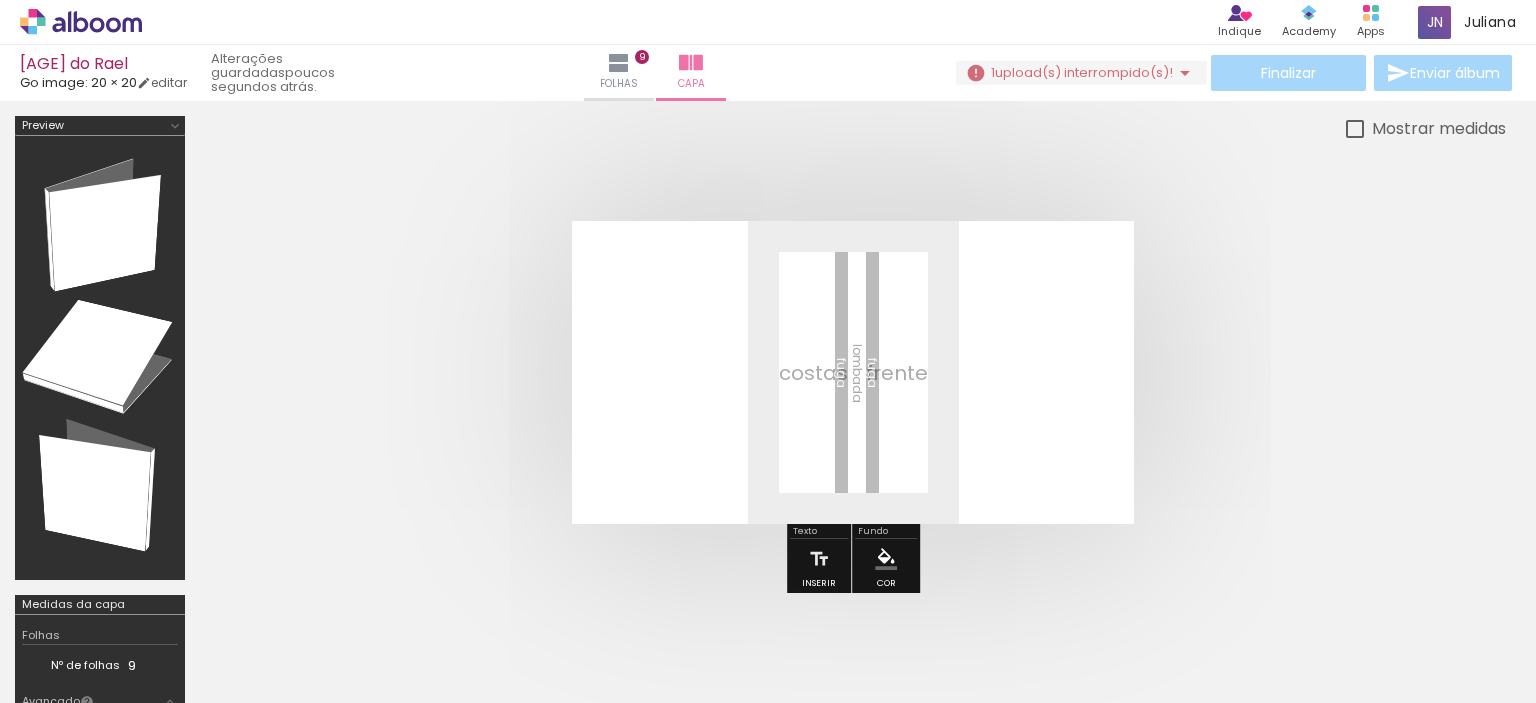 click at bounding box center (1185, 73) 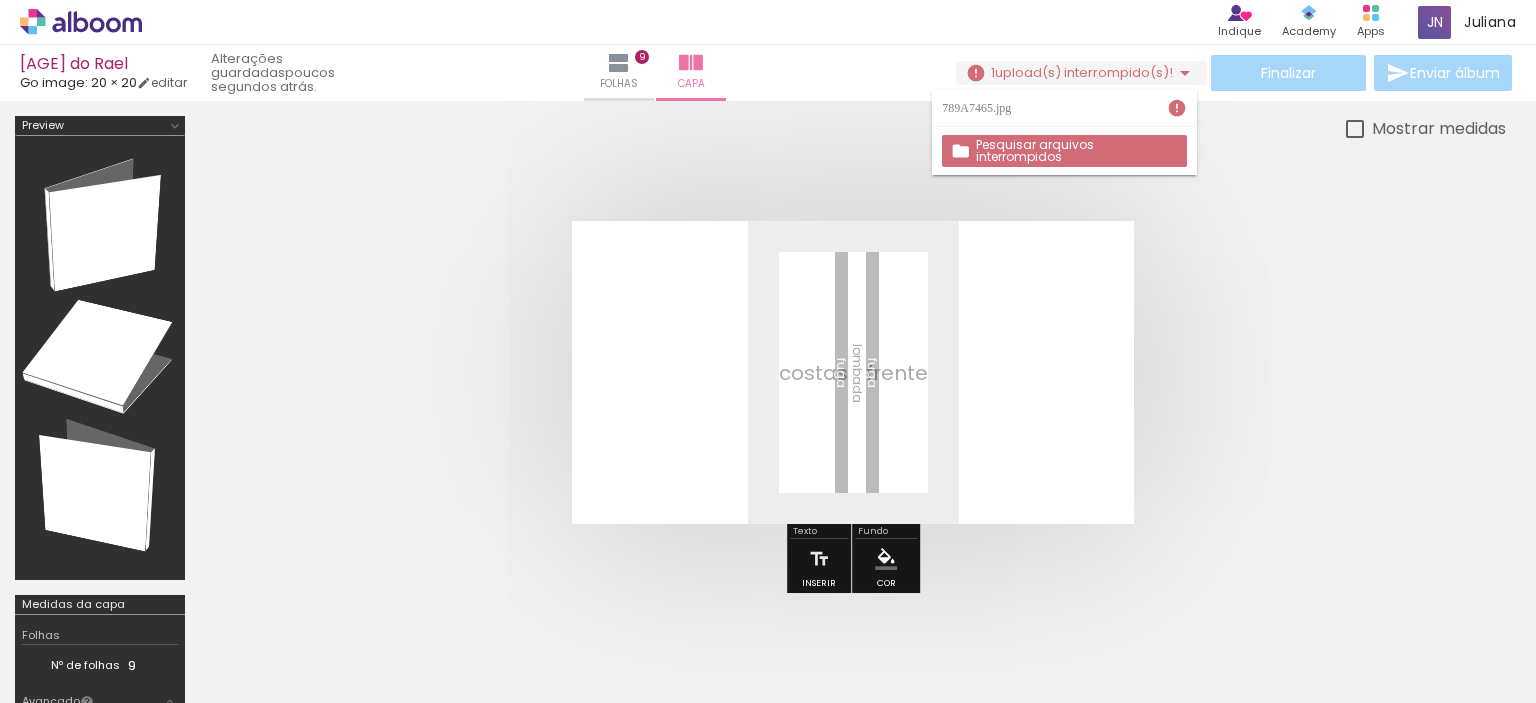 click at bounding box center (853, 372) 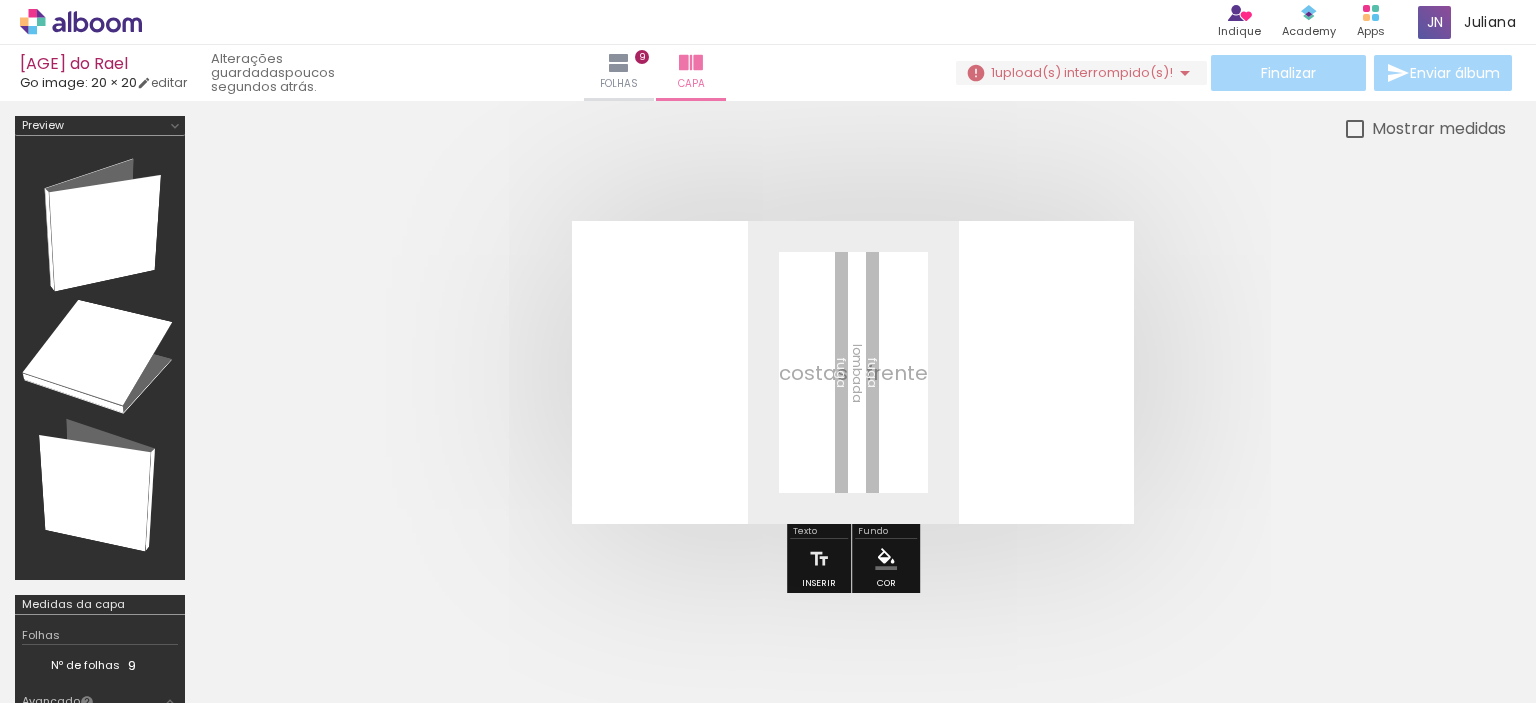 scroll, scrollTop: 0, scrollLeft: 2669, axis: horizontal 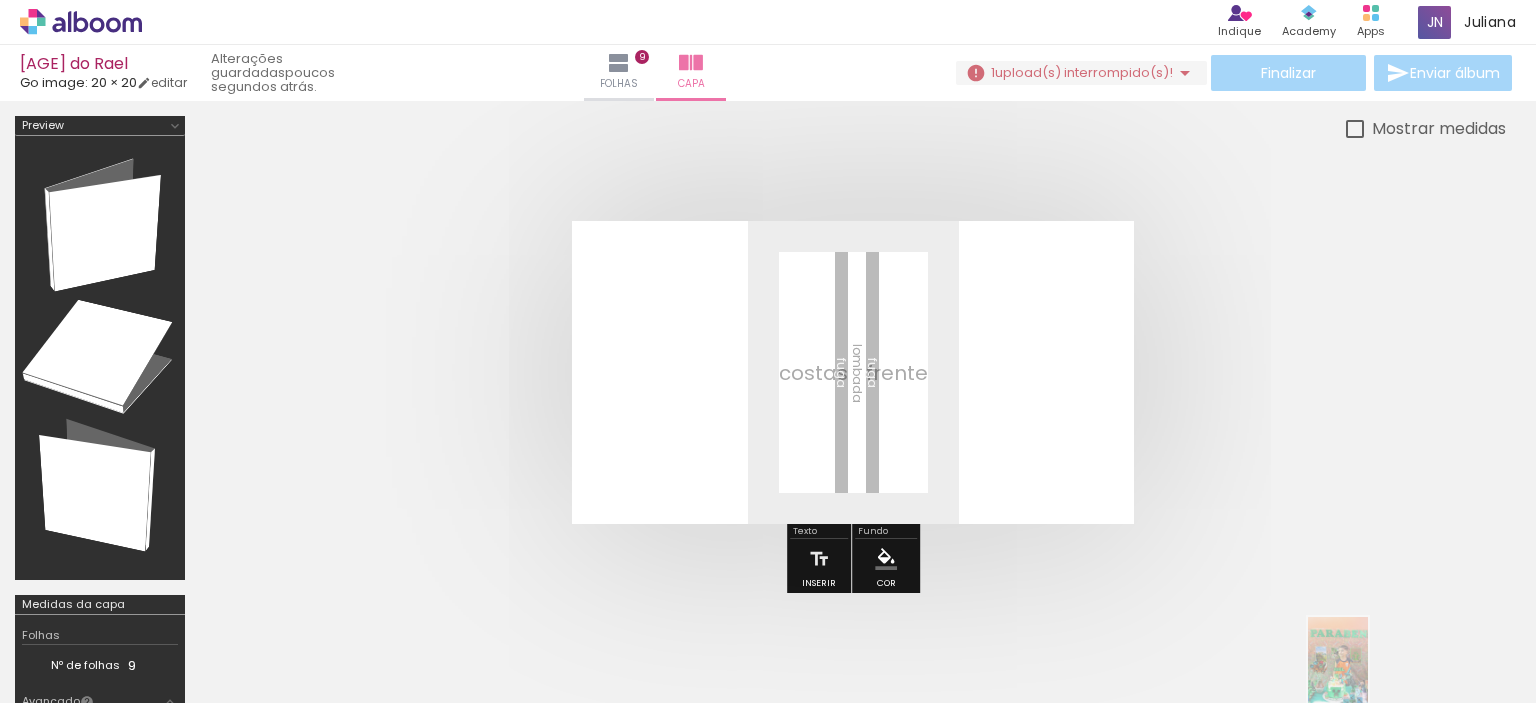 drag, startPoint x: 1333, startPoint y: 684, endPoint x: 1368, endPoint y: 677, distance: 35.69314 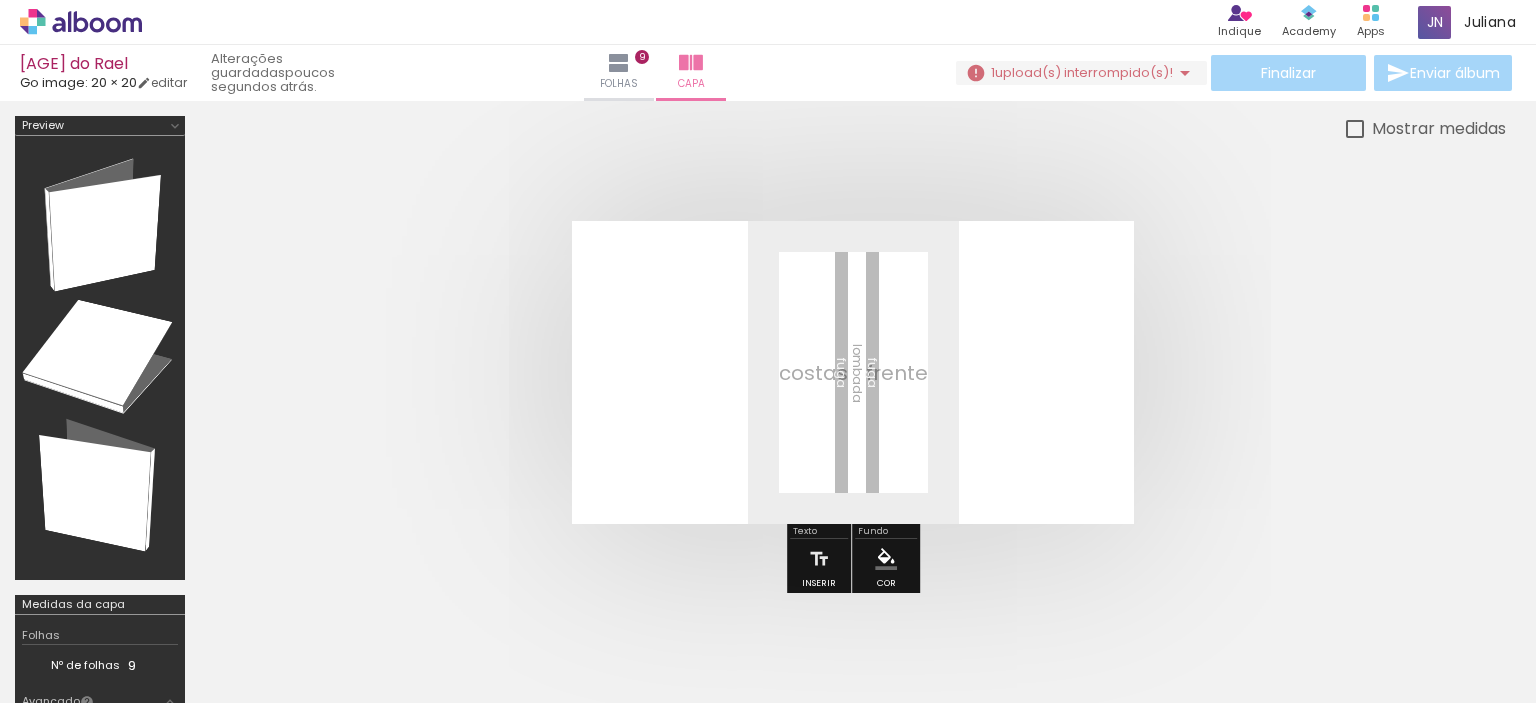 scroll, scrollTop: 0, scrollLeft: 3353, axis: horizontal 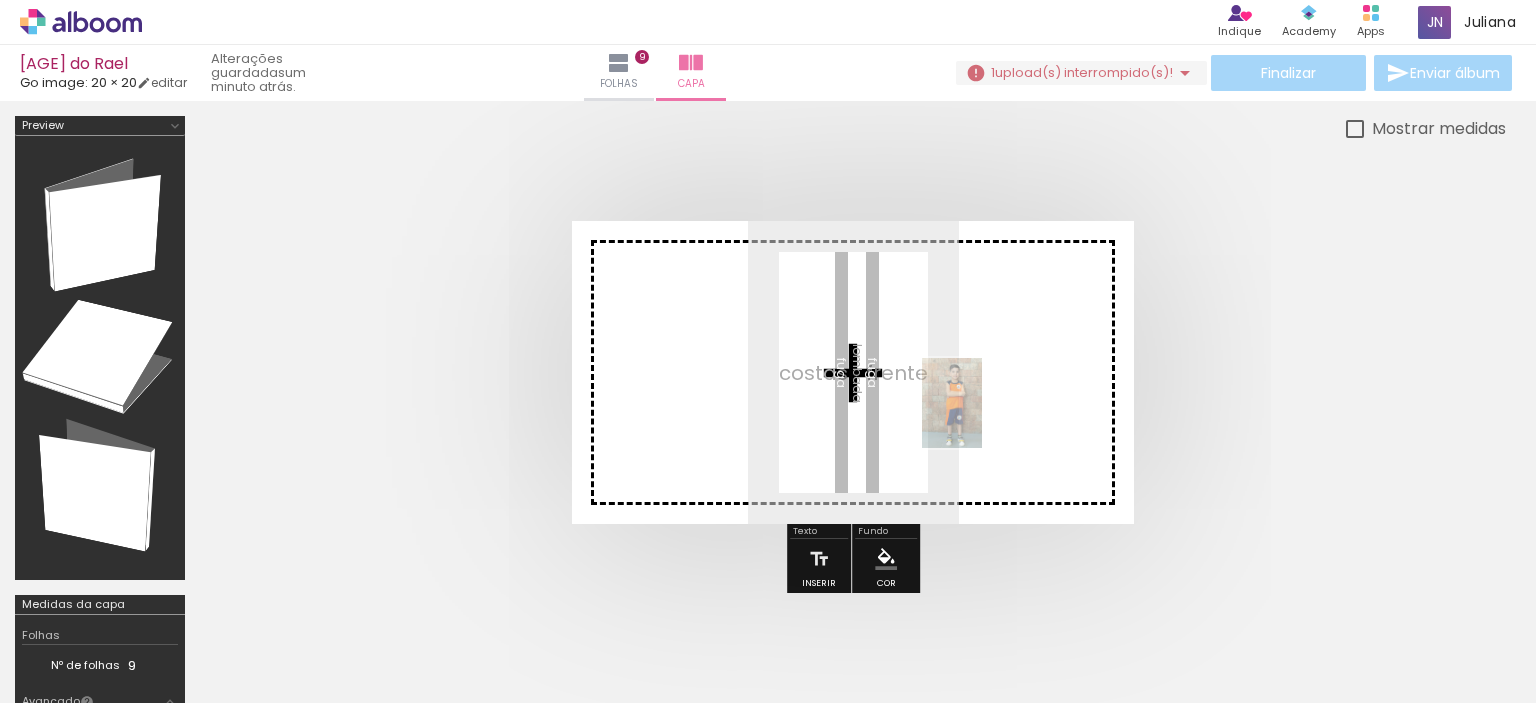 drag, startPoint x: 1347, startPoint y: 661, endPoint x: 980, endPoint y: 420, distance: 439.05582 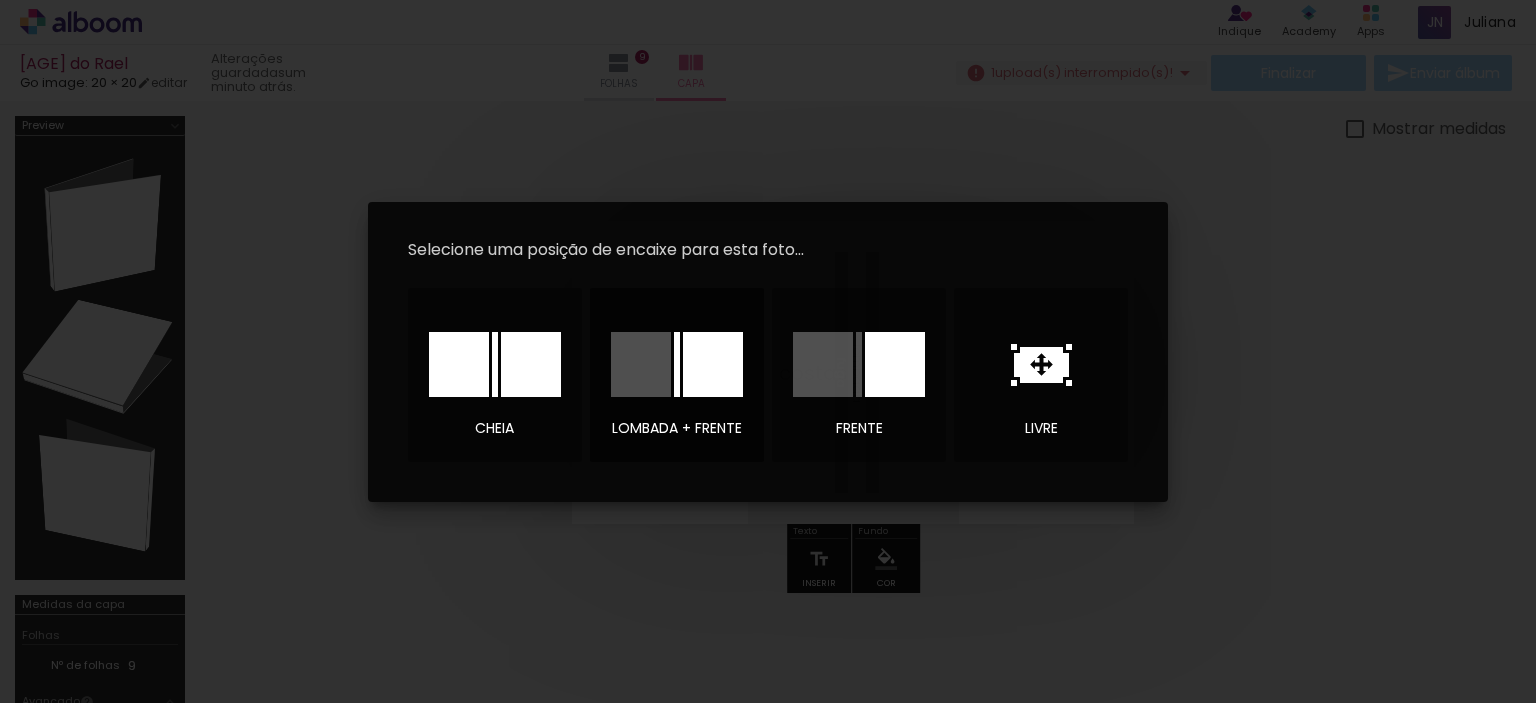 click at bounding box center [713, 364] 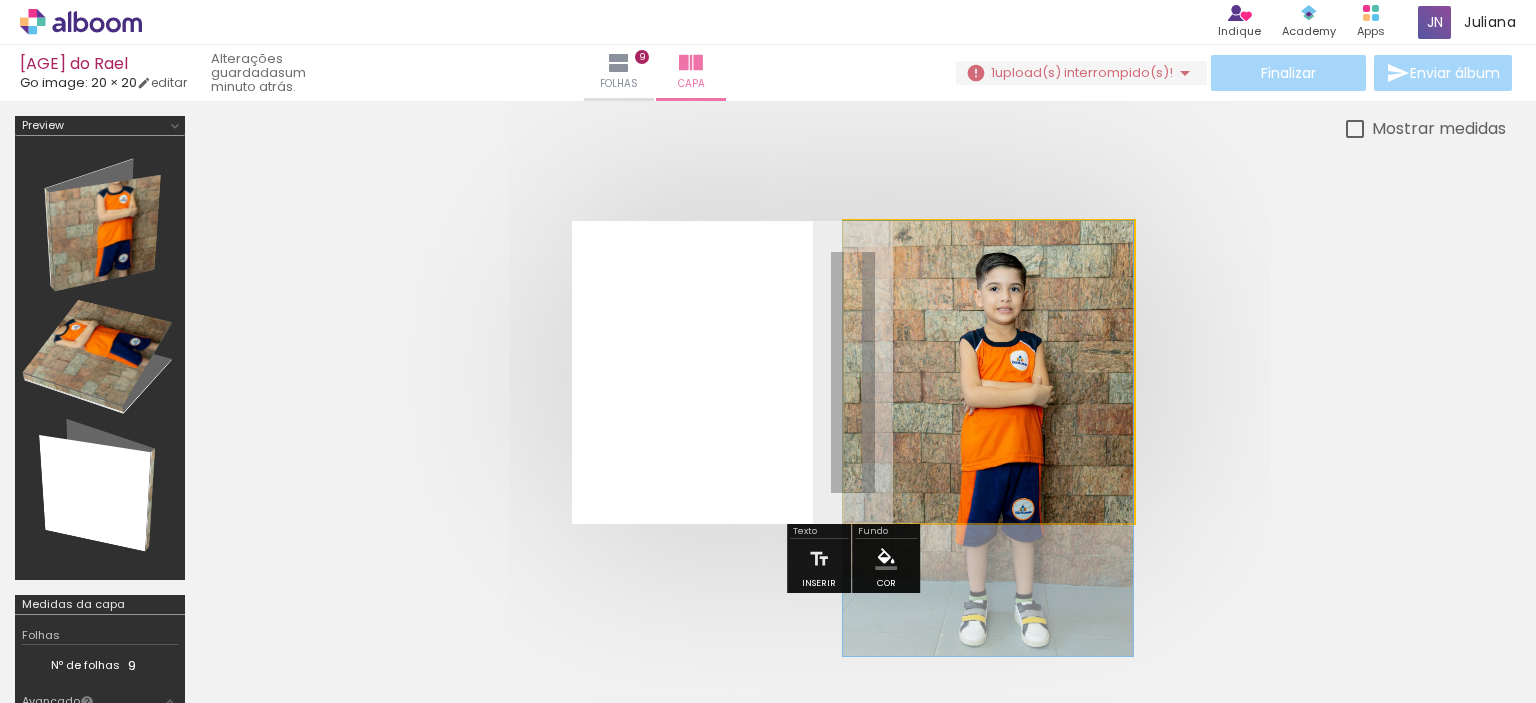 drag, startPoint x: 999, startPoint y: 353, endPoint x: 985, endPoint y: 460, distance: 107.912 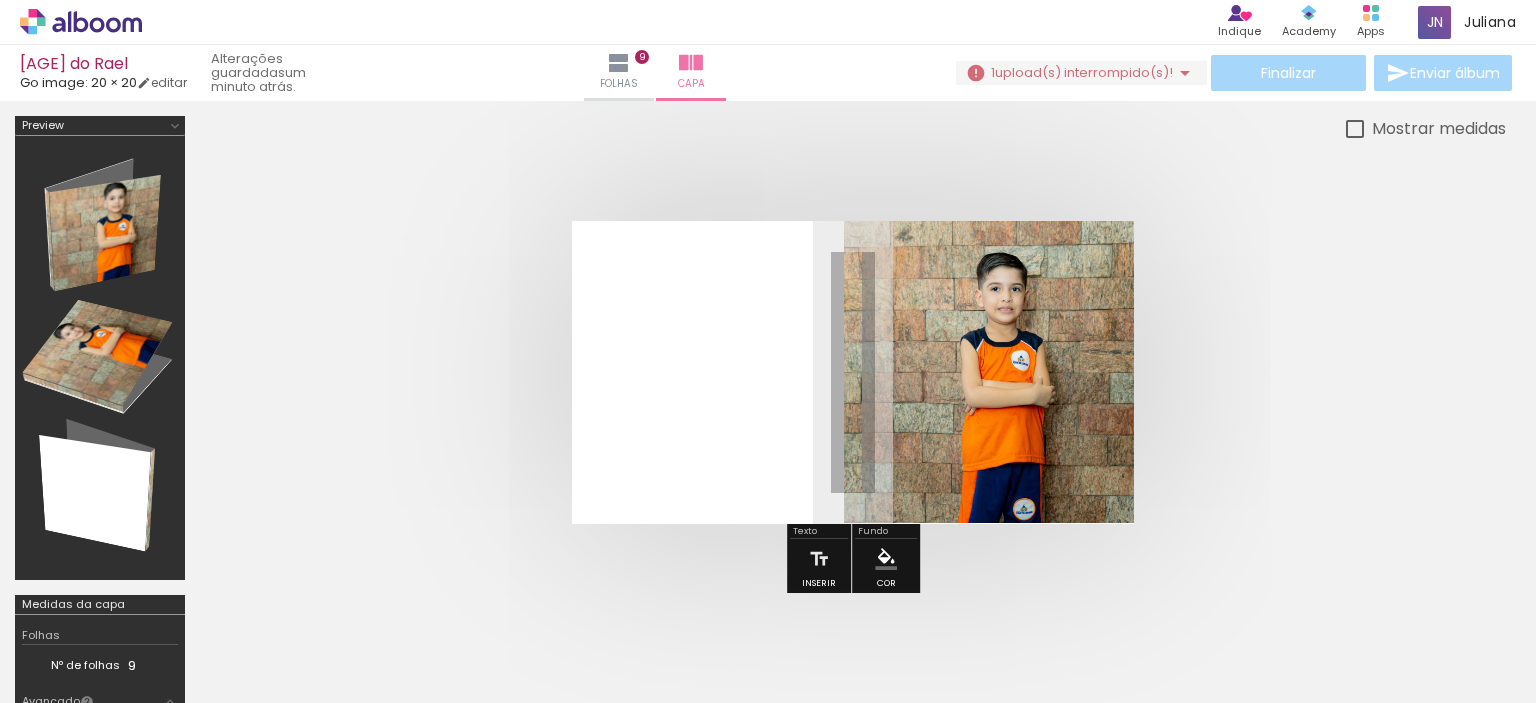 click at bounding box center [853, 372] 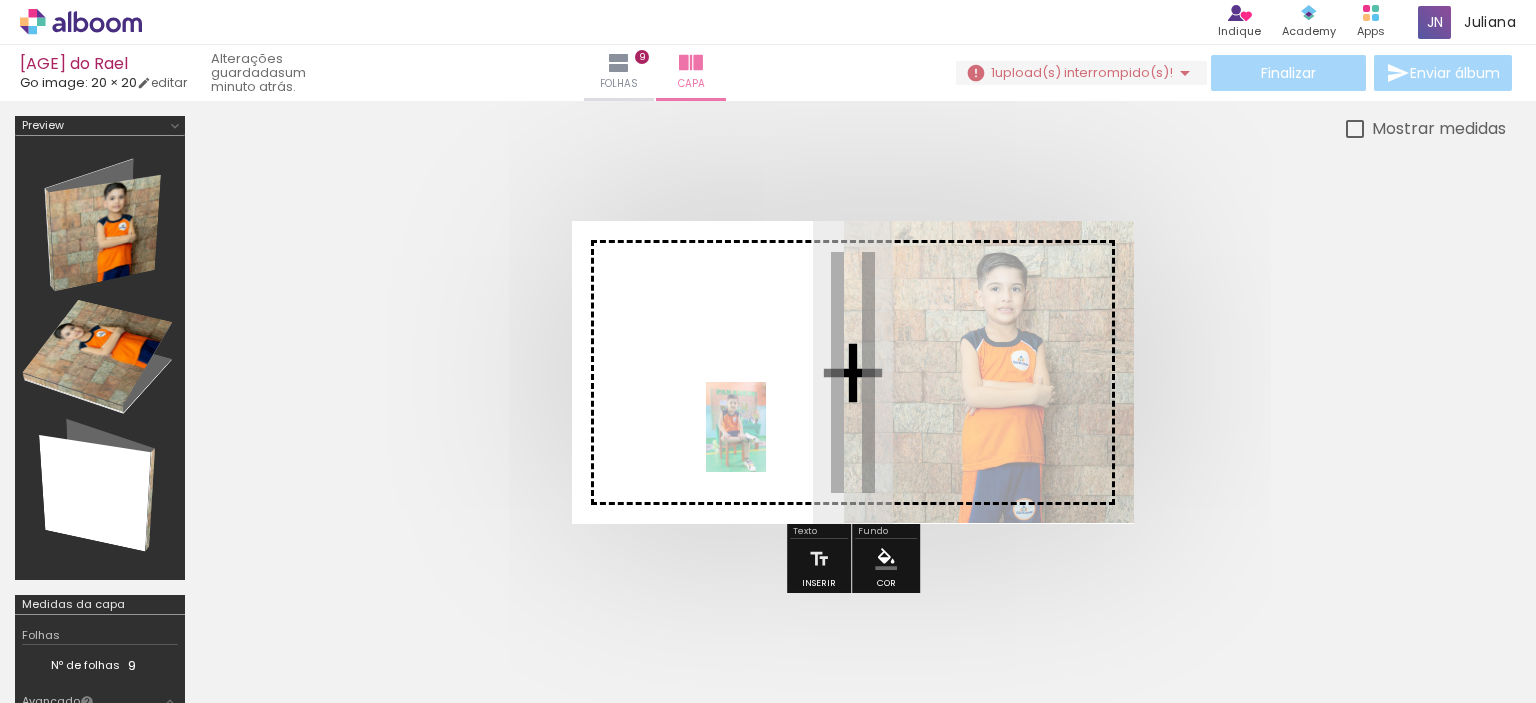 drag, startPoint x: 1228, startPoint y: 653, endPoint x: 760, endPoint y: 442, distance: 513.36633 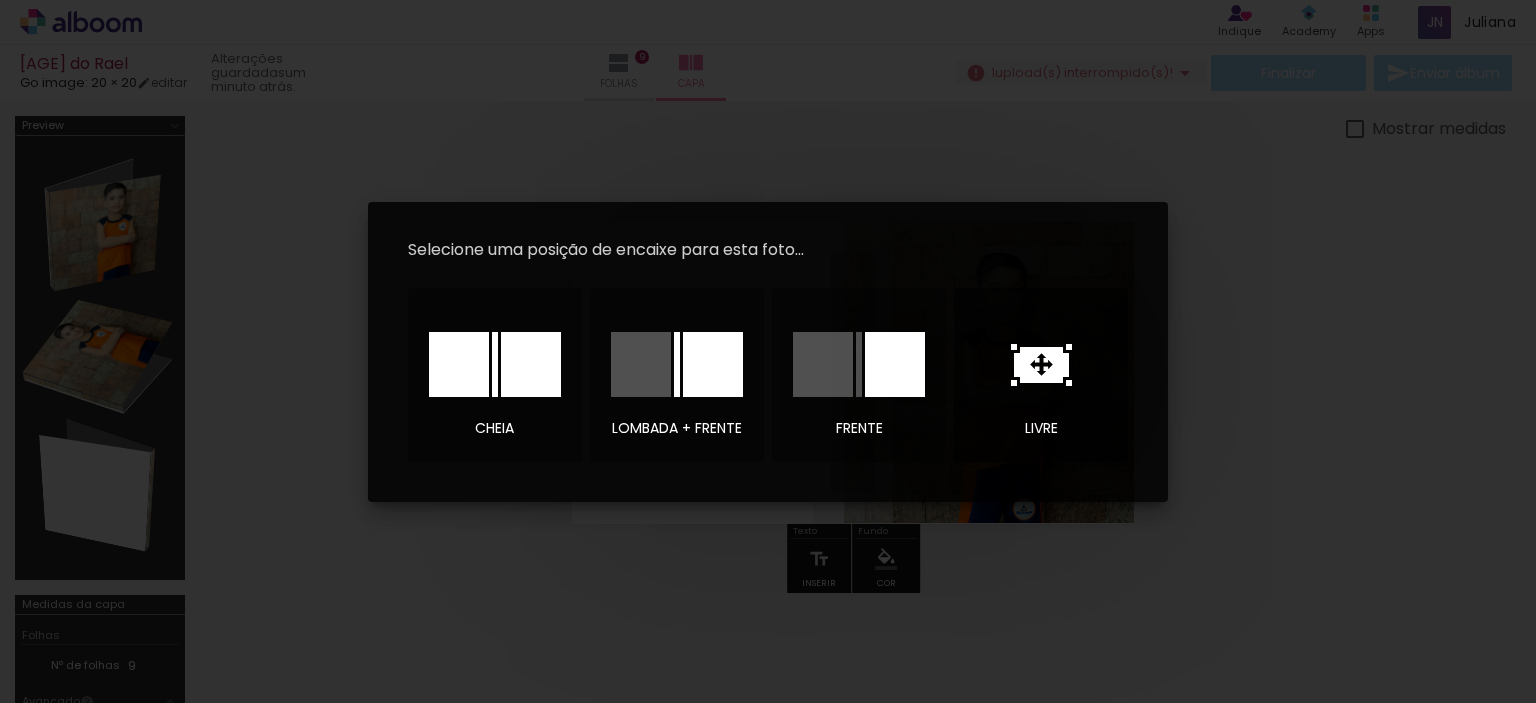 click 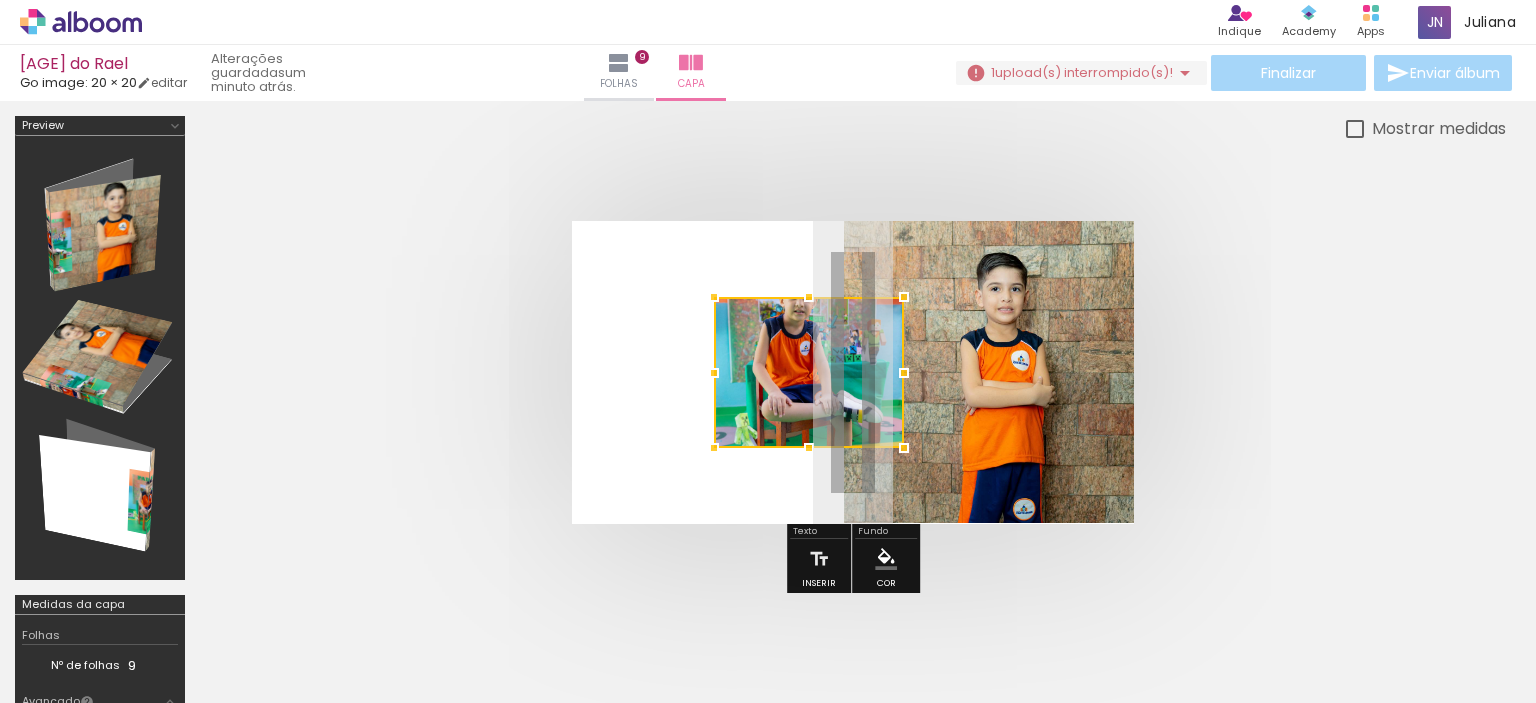 drag, startPoint x: 816, startPoint y: 361, endPoint x: 736, endPoint y: 366, distance: 80.1561 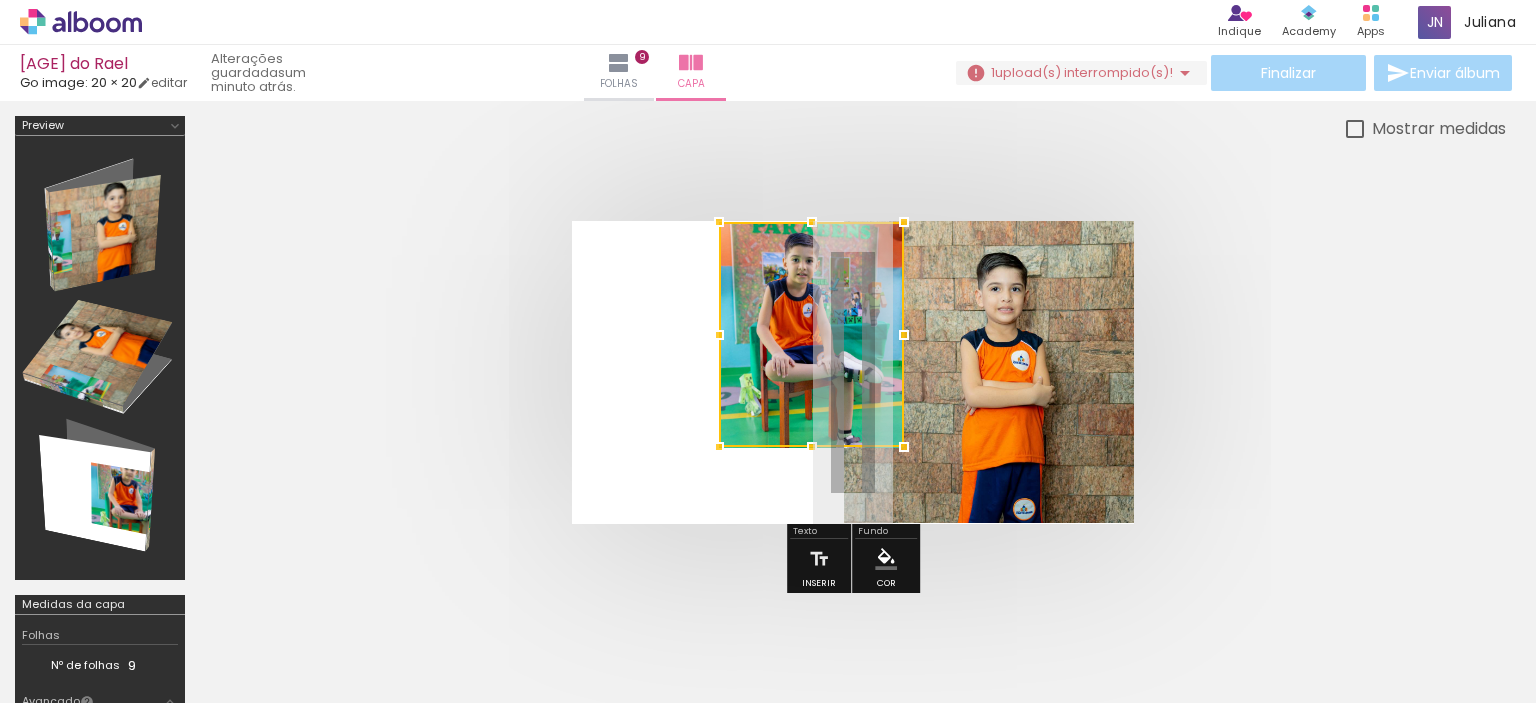 drag, startPoint x: 796, startPoint y: 276, endPoint x: 797, endPoint y: 250, distance: 26.019224 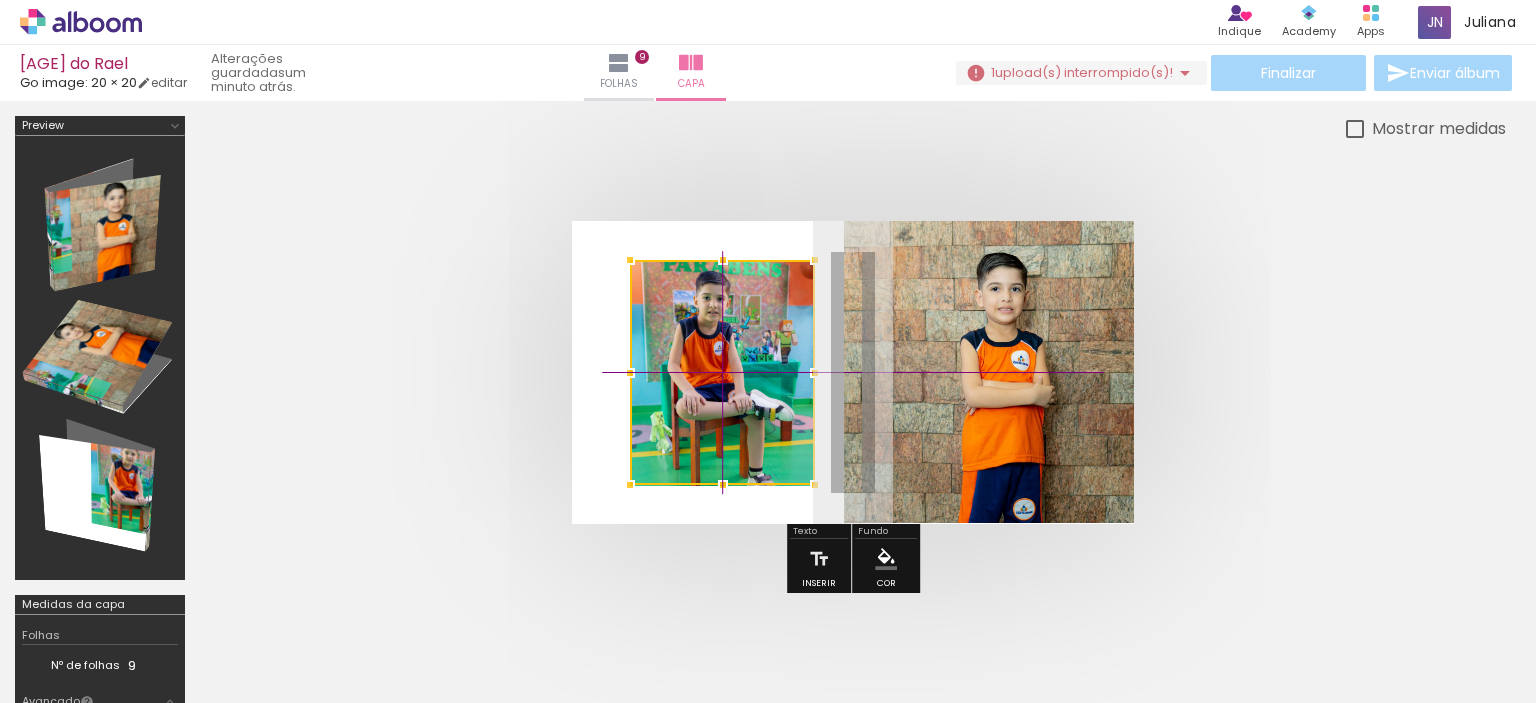 drag, startPoint x: 812, startPoint y: 351, endPoint x: 731, endPoint y: 375, distance: 84.48077 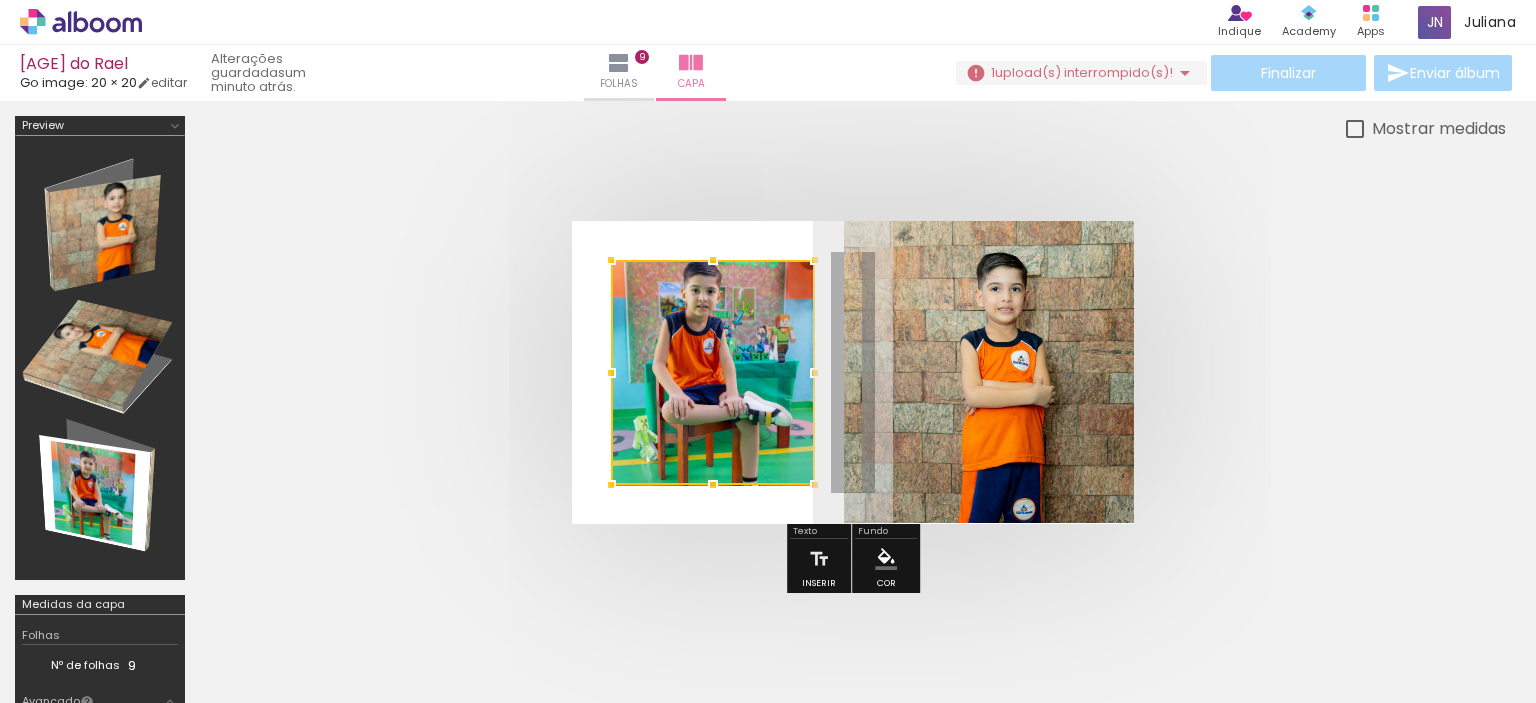 drag, startPoint x: 628, startPoint y: 370, endPoint x: 706, endPoint y: 303, distance: 102.825096 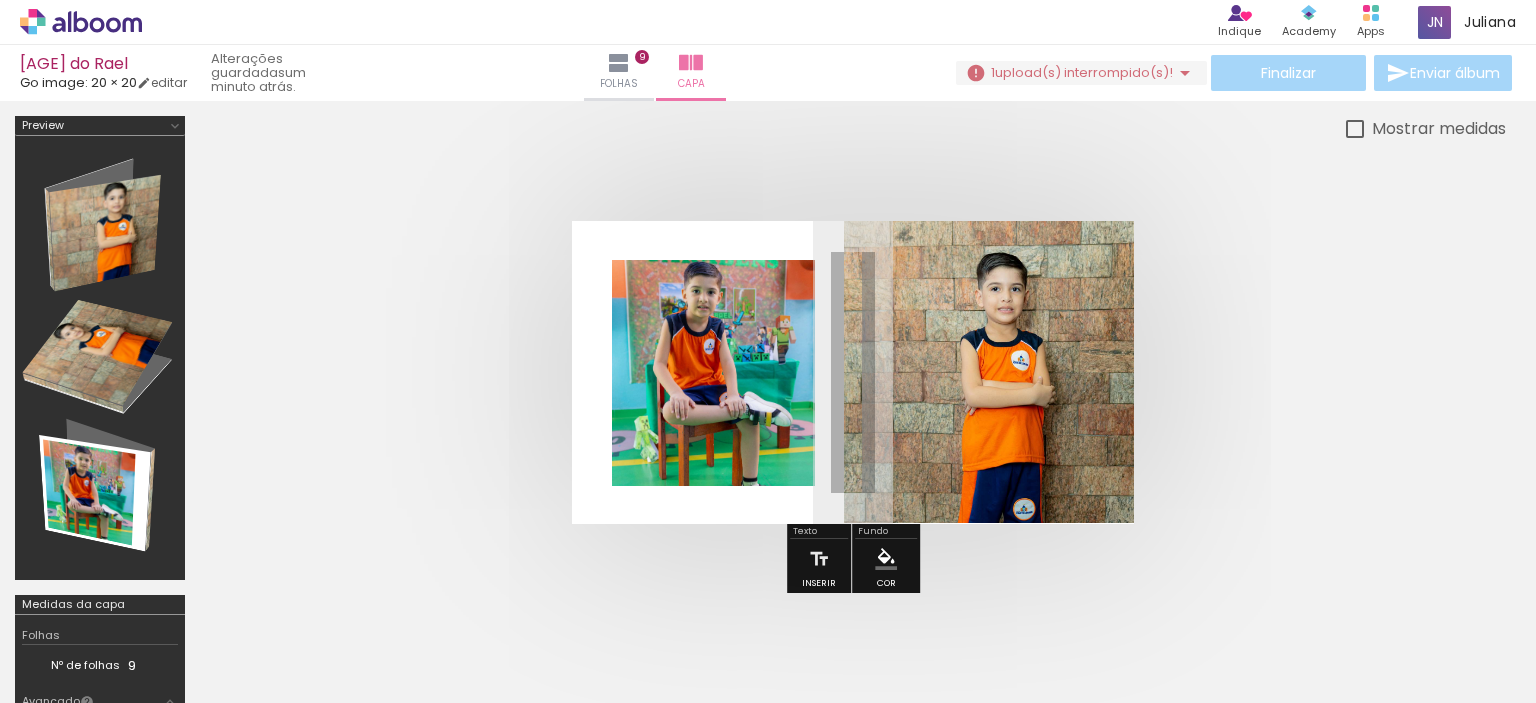 click at bounding box center [853, 372] 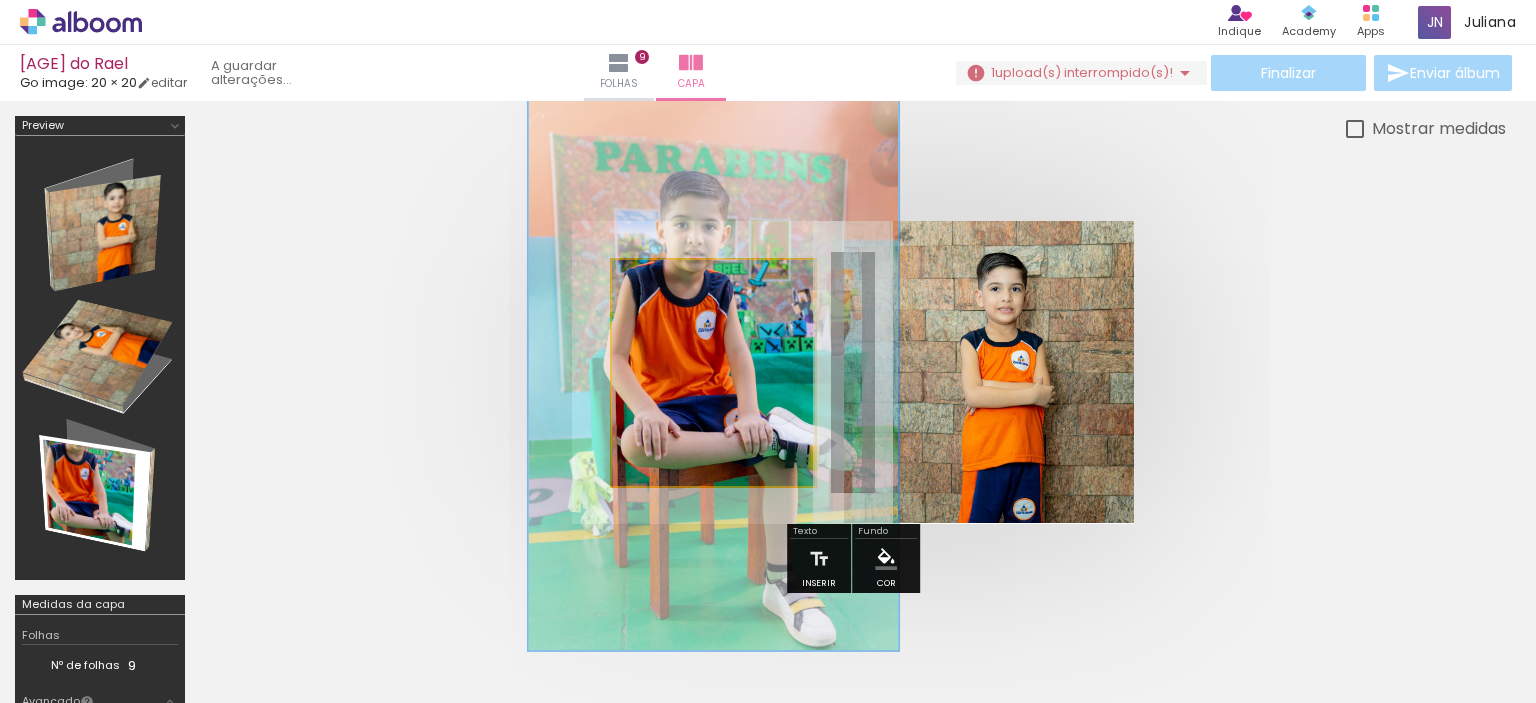 drag, startPoint x: 724, startPoint y: 263, endPoint x: 724, endPoint y: 251, distance: 12 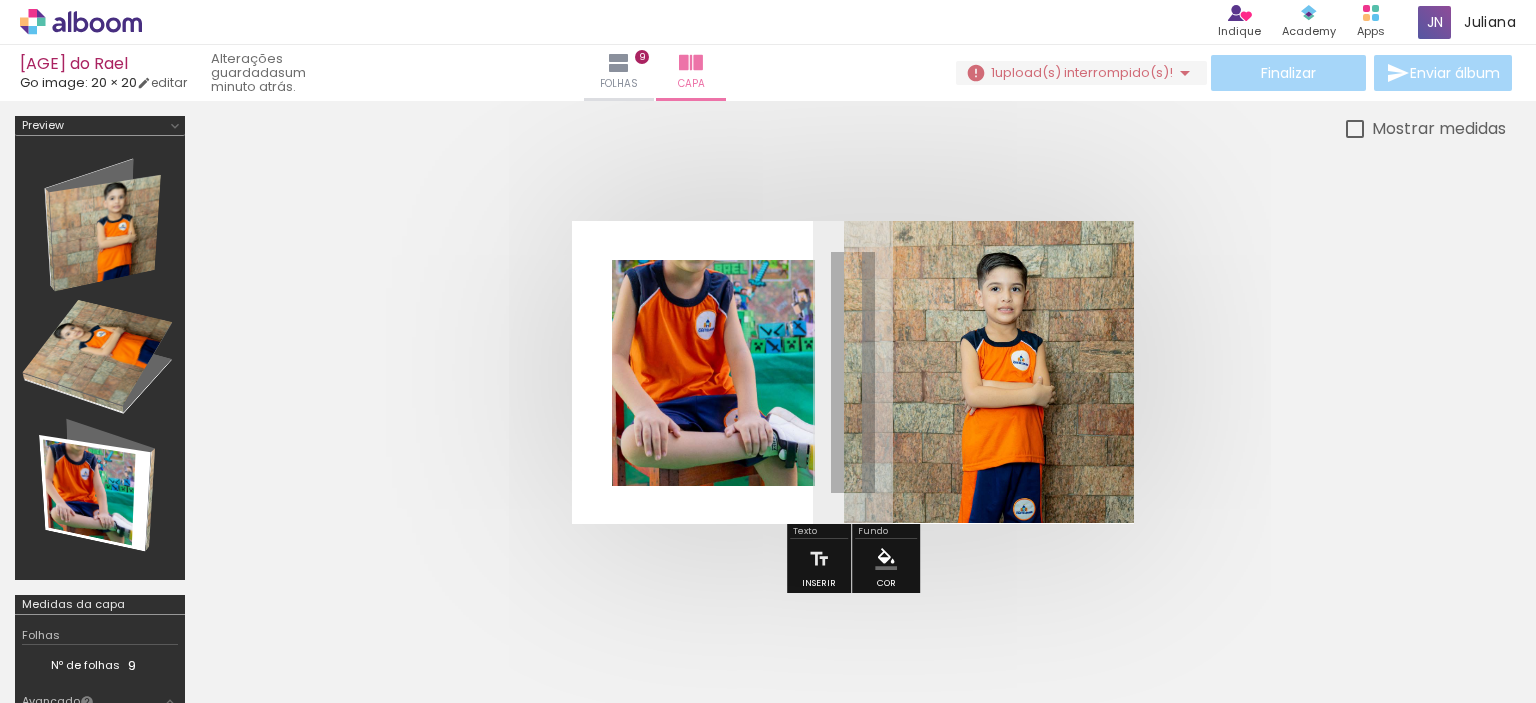 click at bounding box center [713, 372] 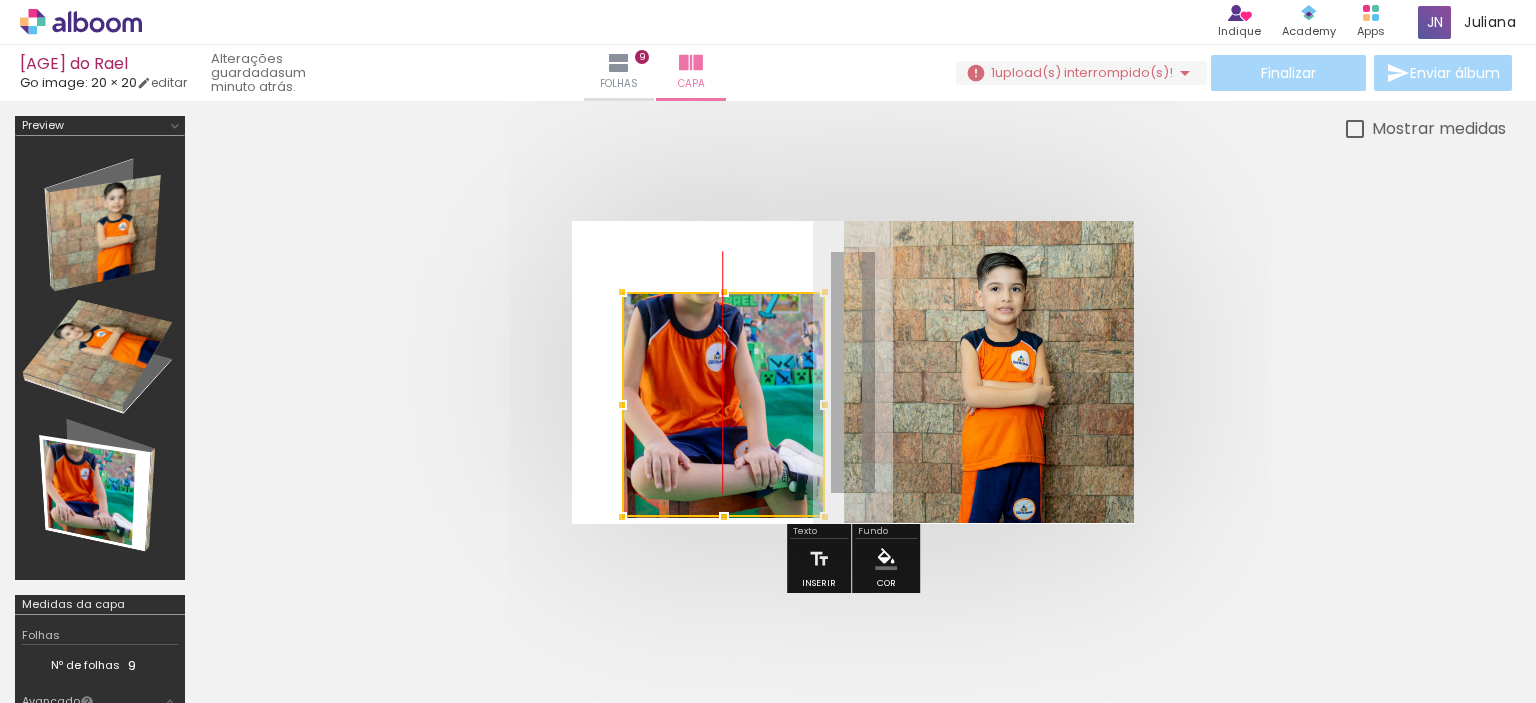 drag, startPoint x: 732, startPoint y: 355, endPoint x: 739, endPoint y: 367, distance: 13.892444 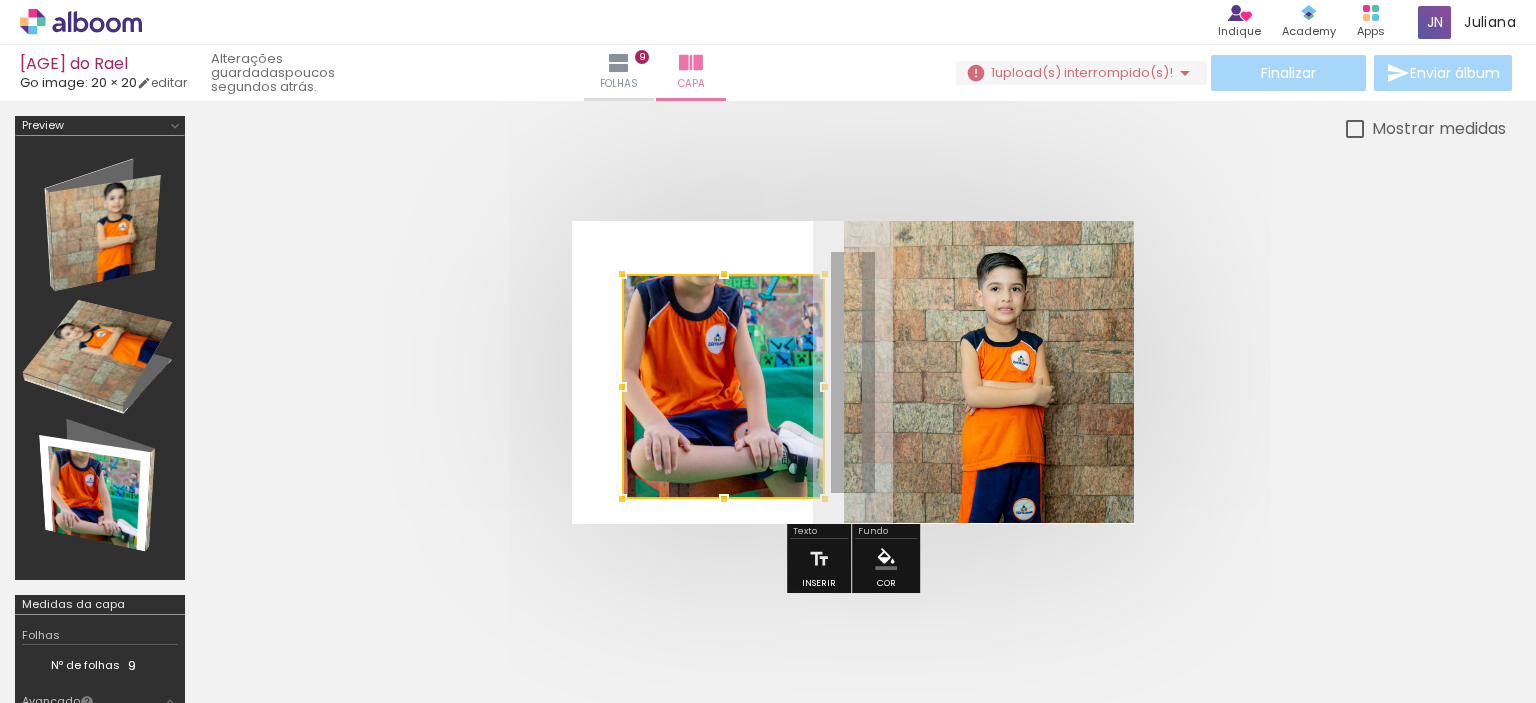 click at bounding box center (723, 386) 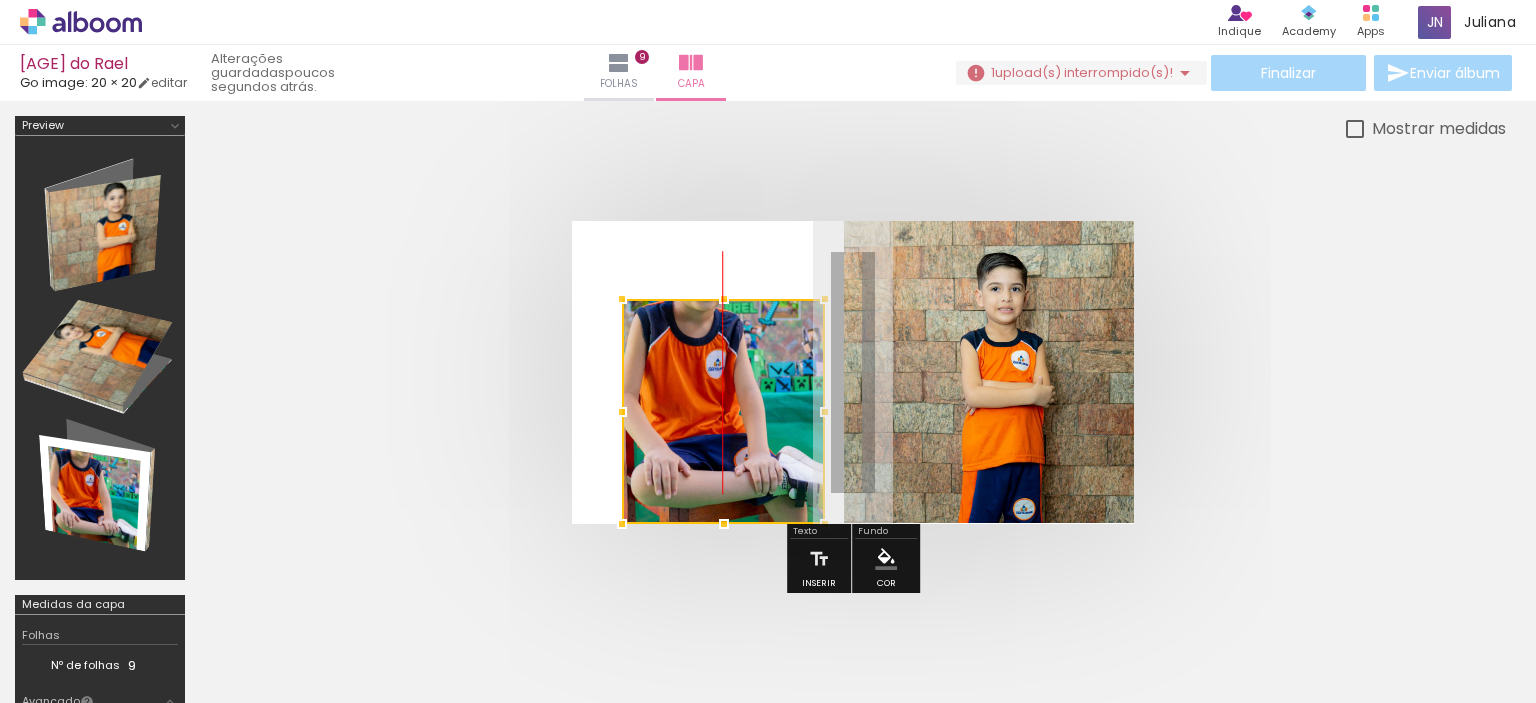 drag, startPoint x: 731, startPoint y: 317, endPoint x: 731, endPoint y: 395, distance: 78 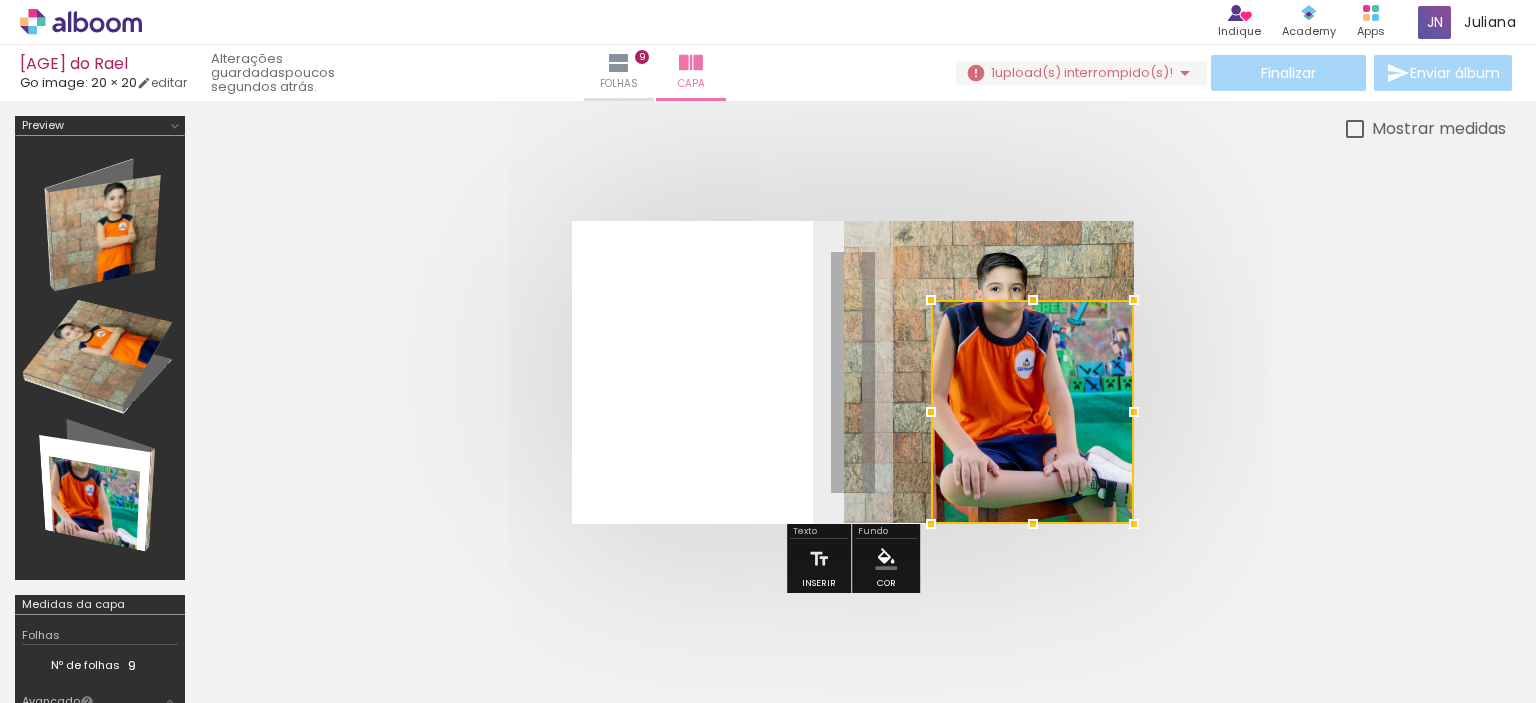 drag, startPoint x: 708, startPoint y: 408, endPoint x: 934, endPoint y: 436, distance: 227.7279 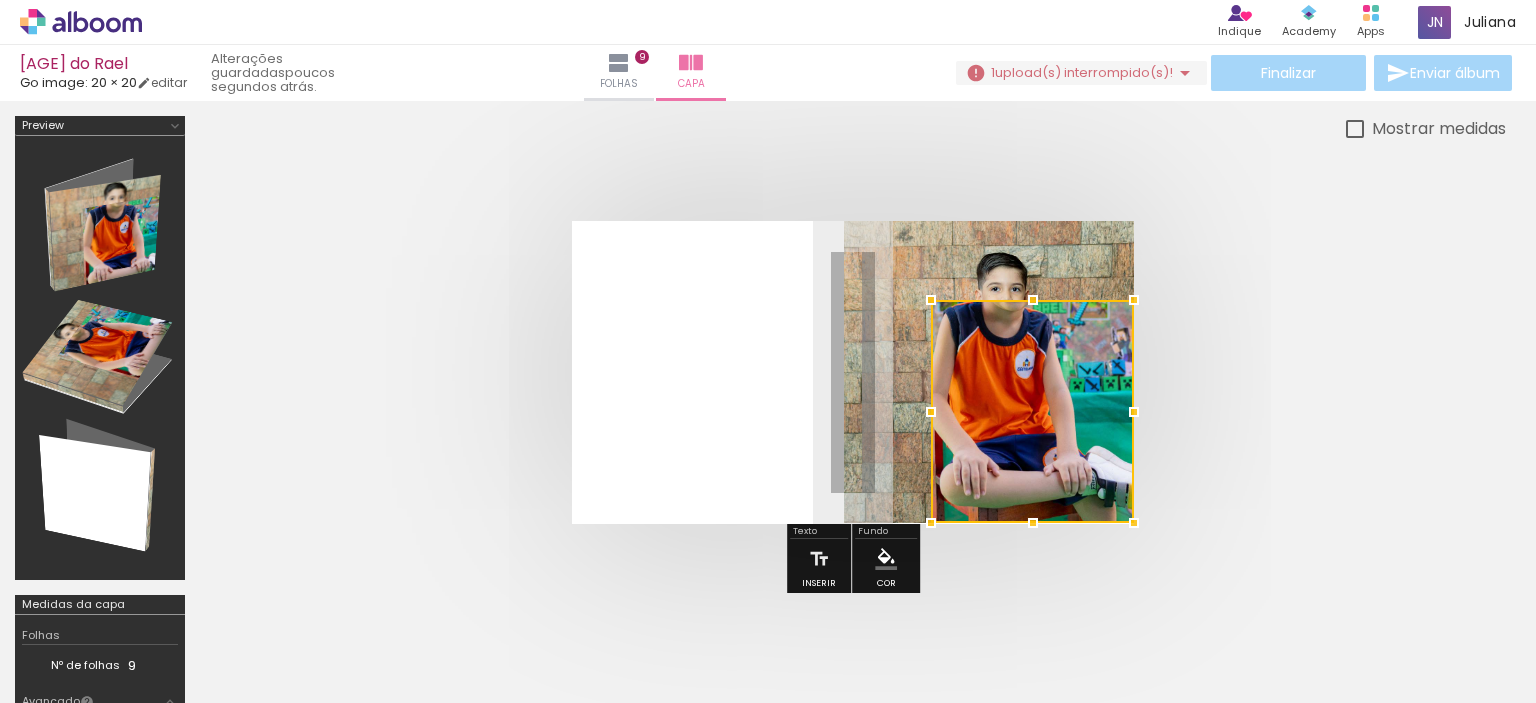 drag, startPoint x: 1004, startPoint y: 352, endPoint x: 1049, endPoint y: 376, distance: 51 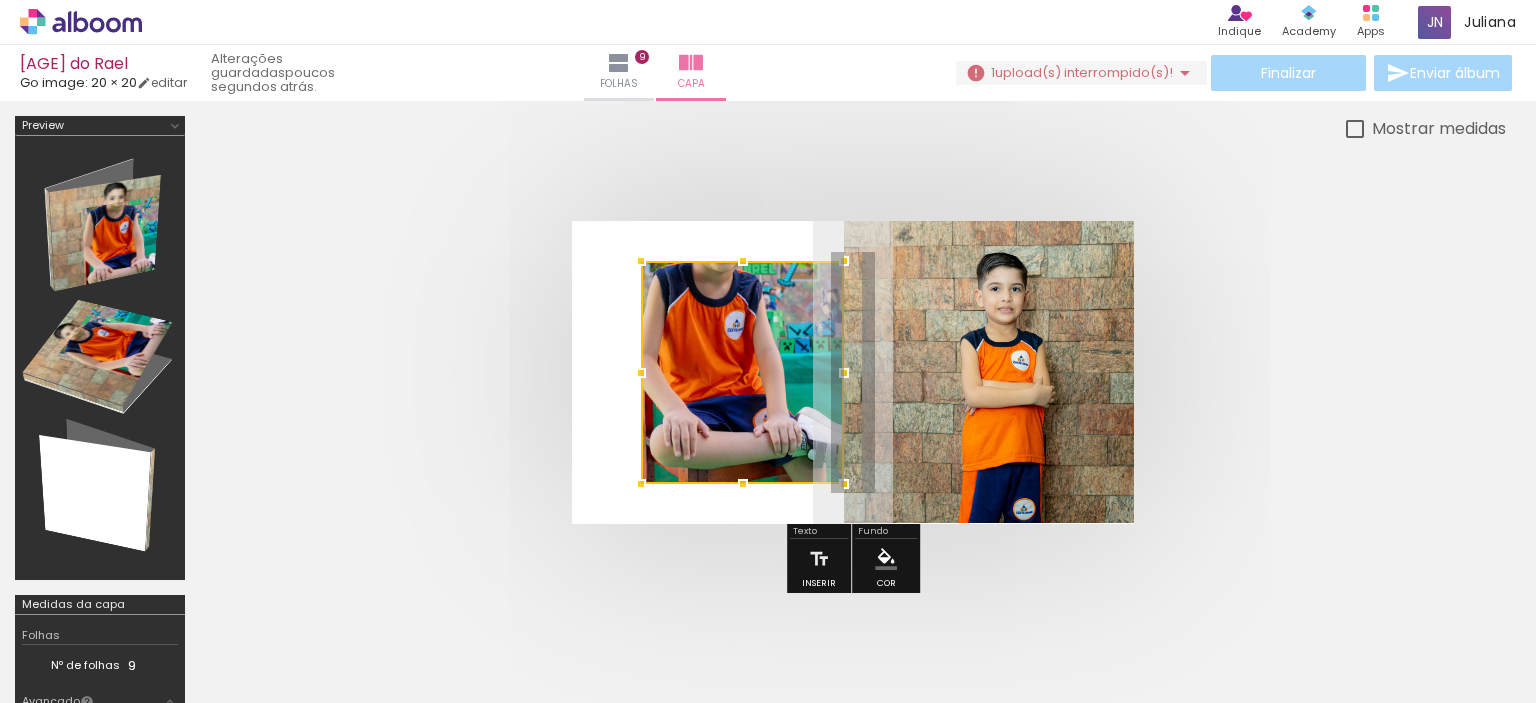 drag, startPoint x: 1049, startPoint y: 376, endPoint x: 750, endPoint y: 329, distance: 302.67145 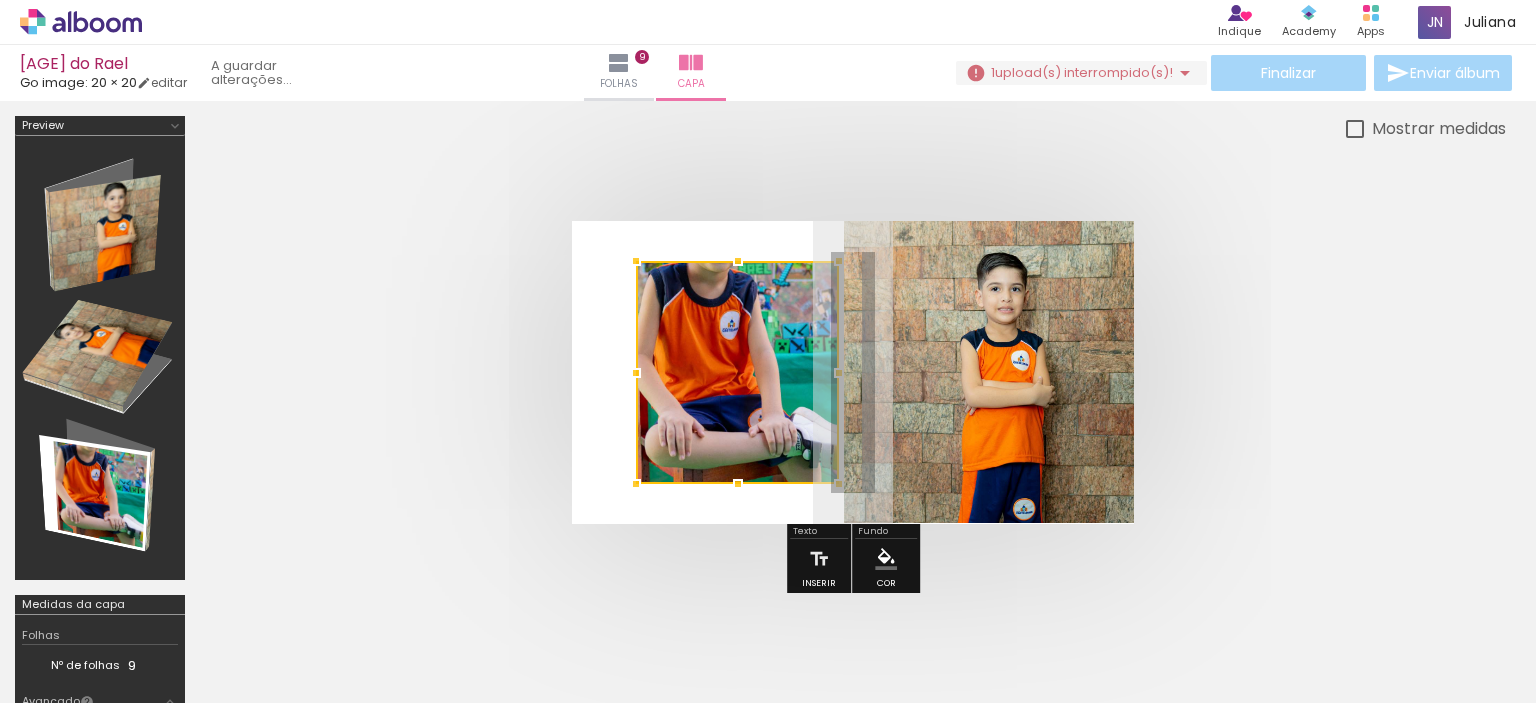 click at bounding box center [737, 372] 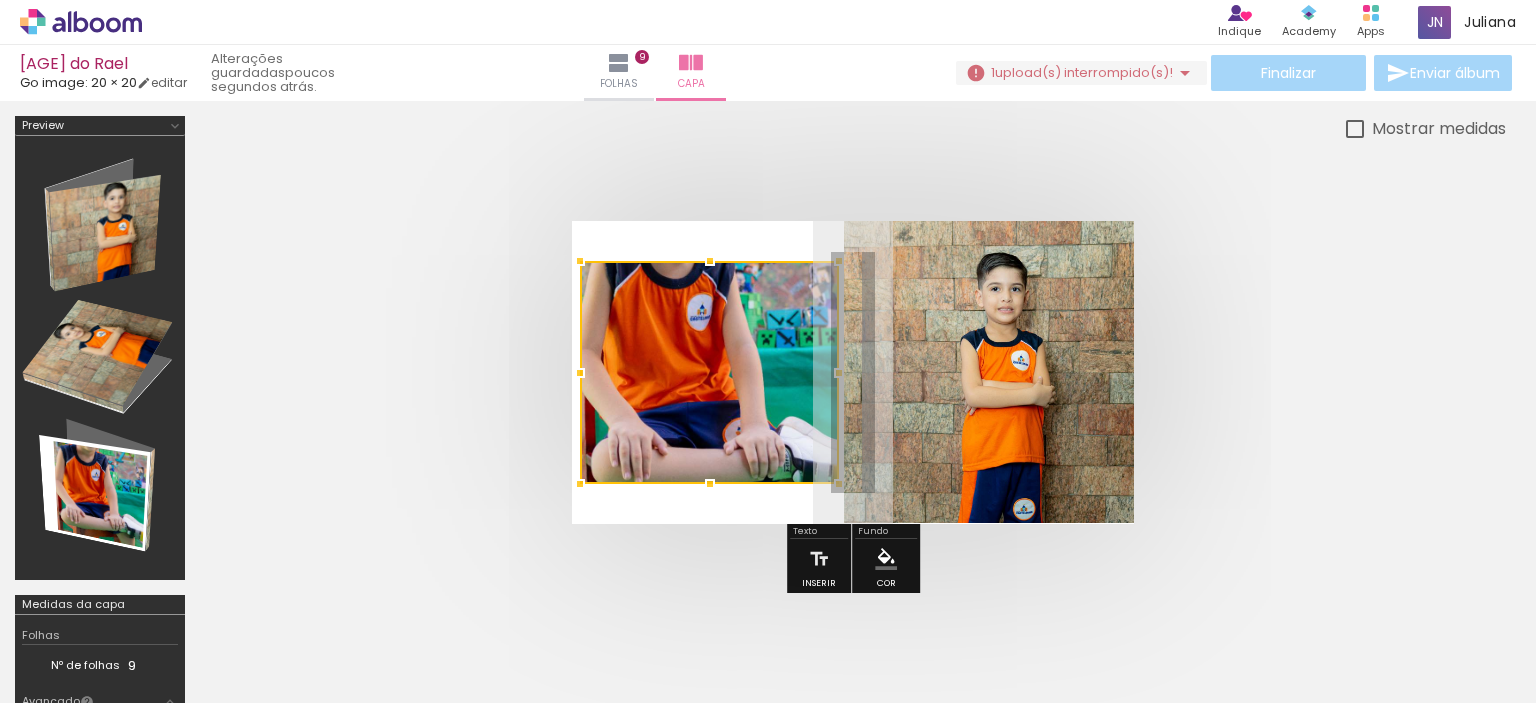 click at bounding box center (580, 373) 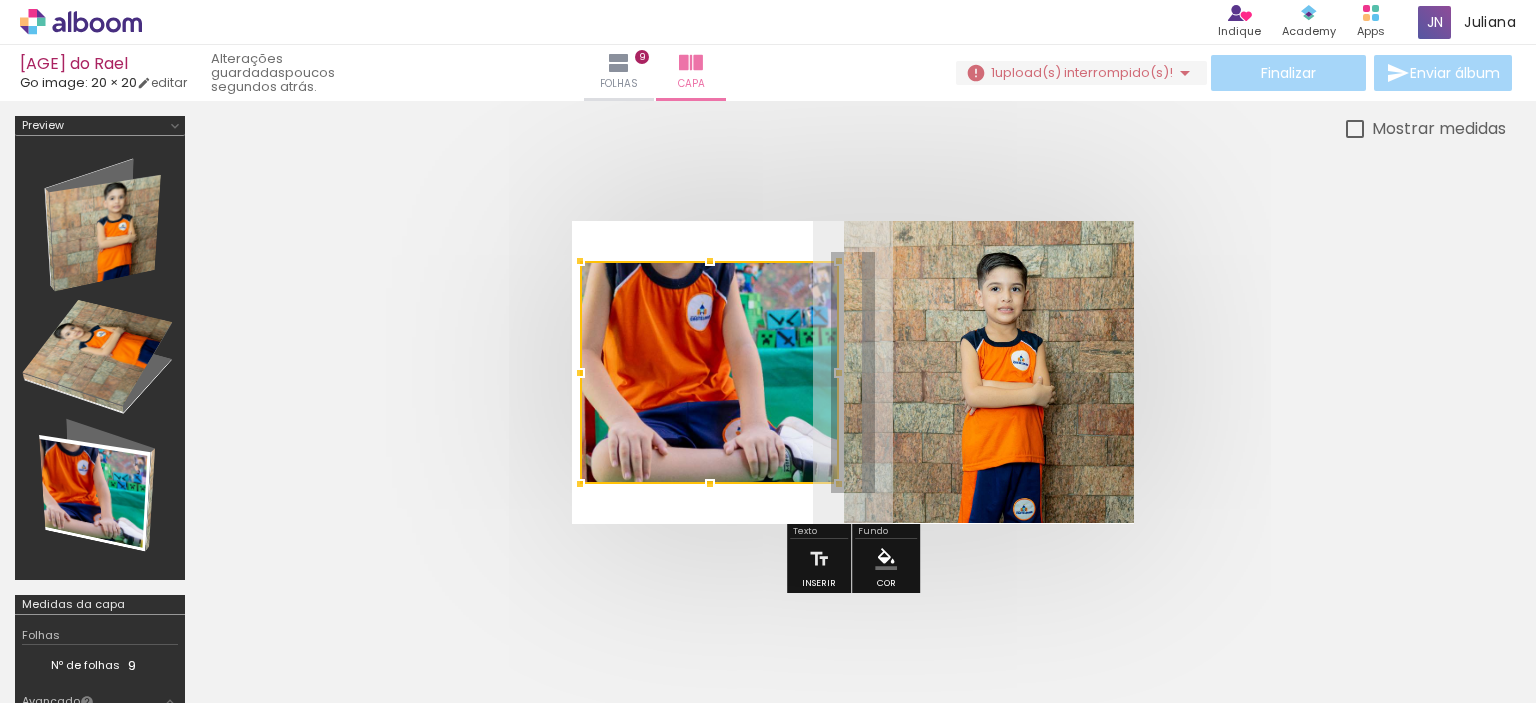 click at bounding box center [709, 372] 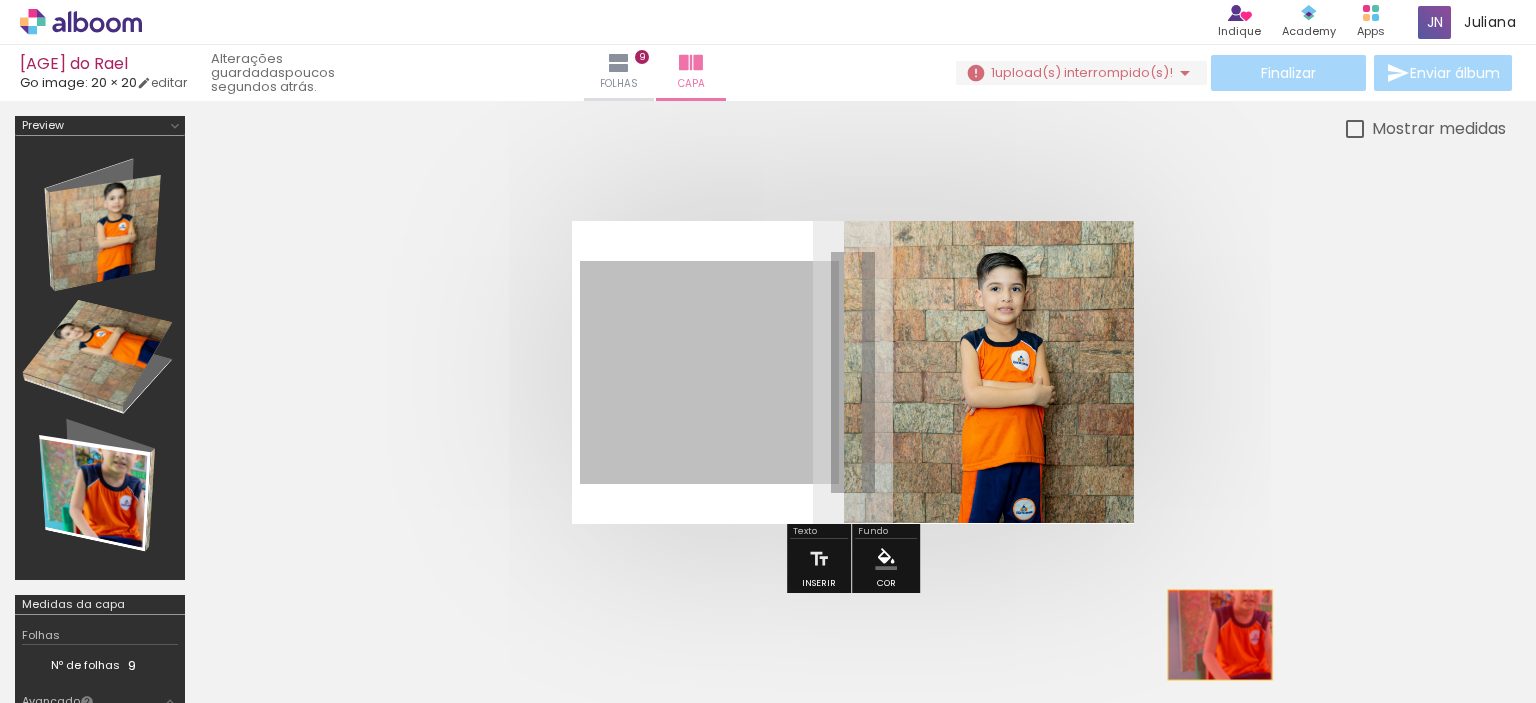 drag, startPoint x: 752, startPoint y: 338, endPoint x: 1222, endPoint y: 634, distance: 555.44214 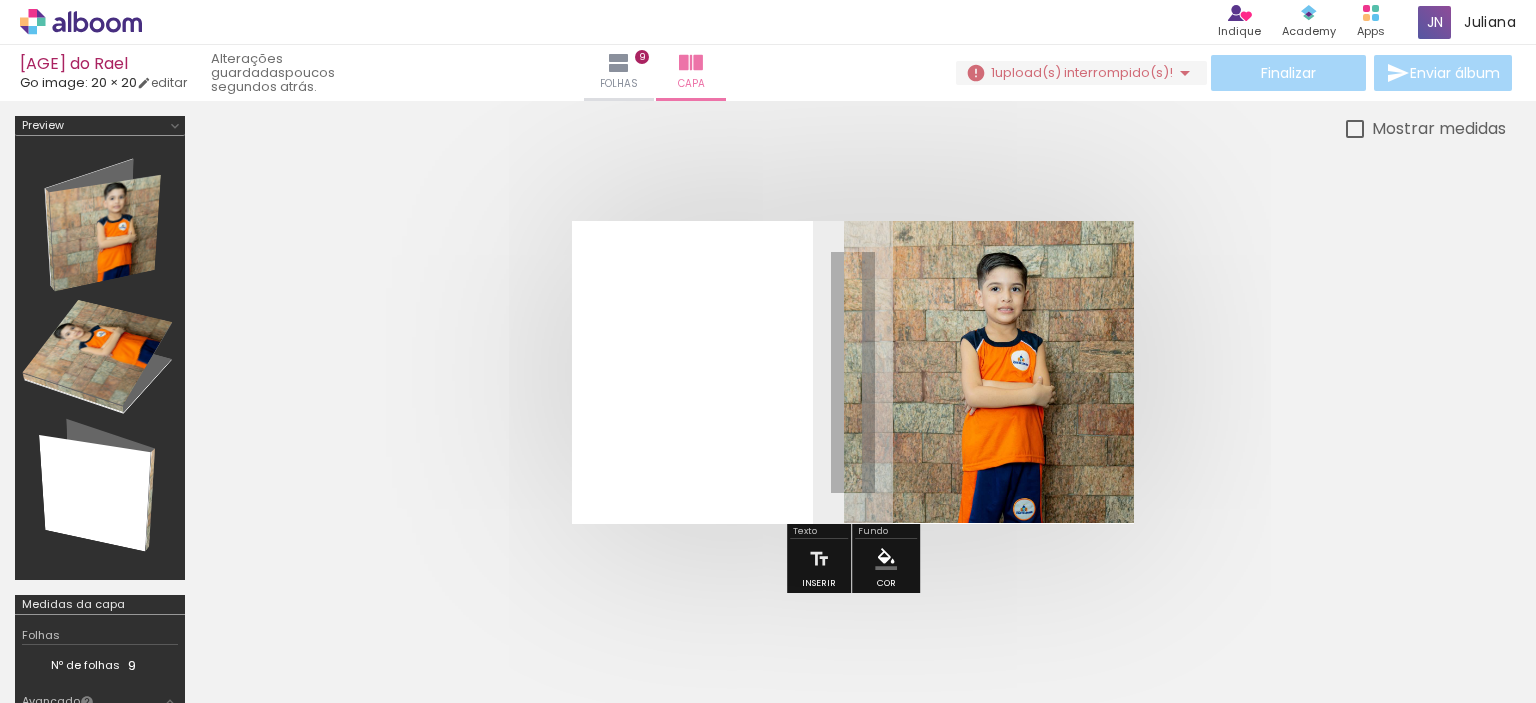 click at bounding box center (989, 372) 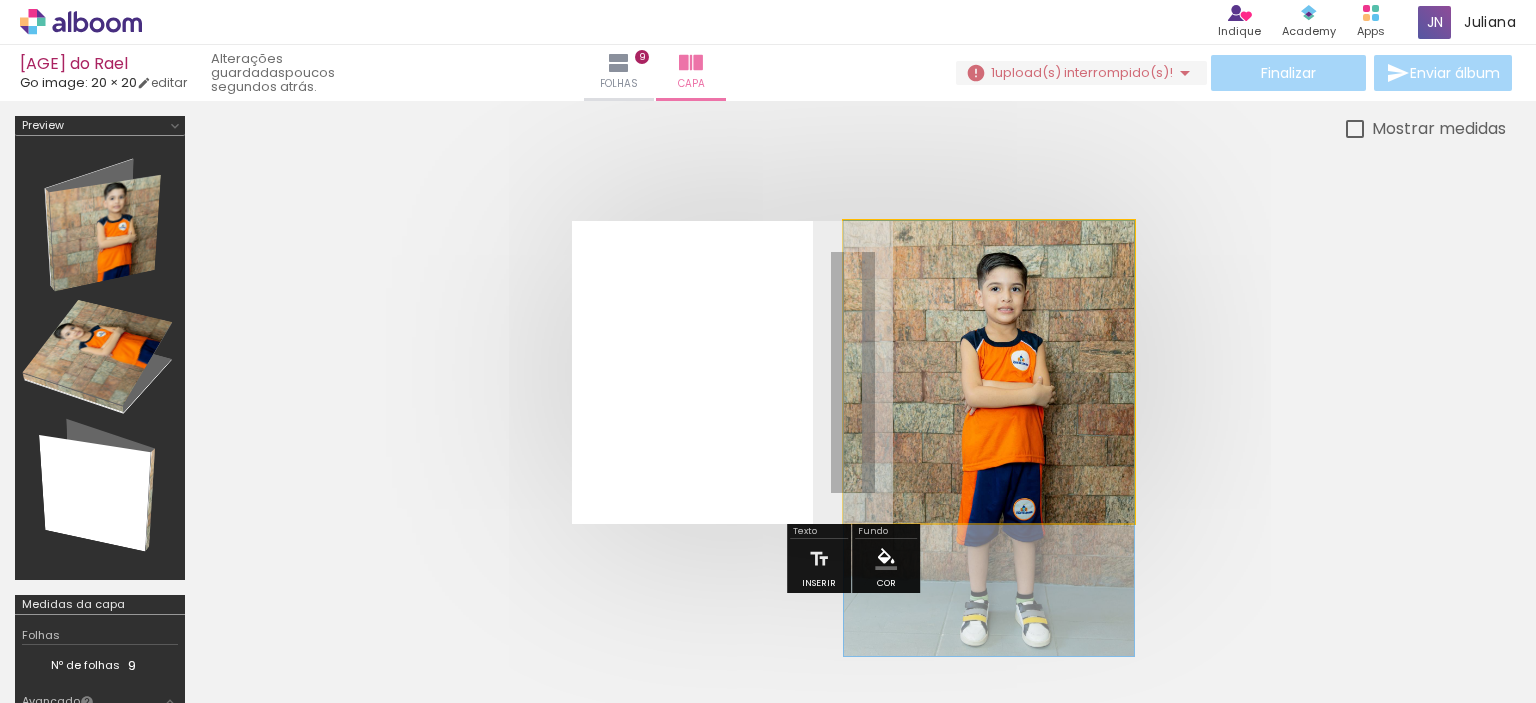 click at bounding box center (989, 372) 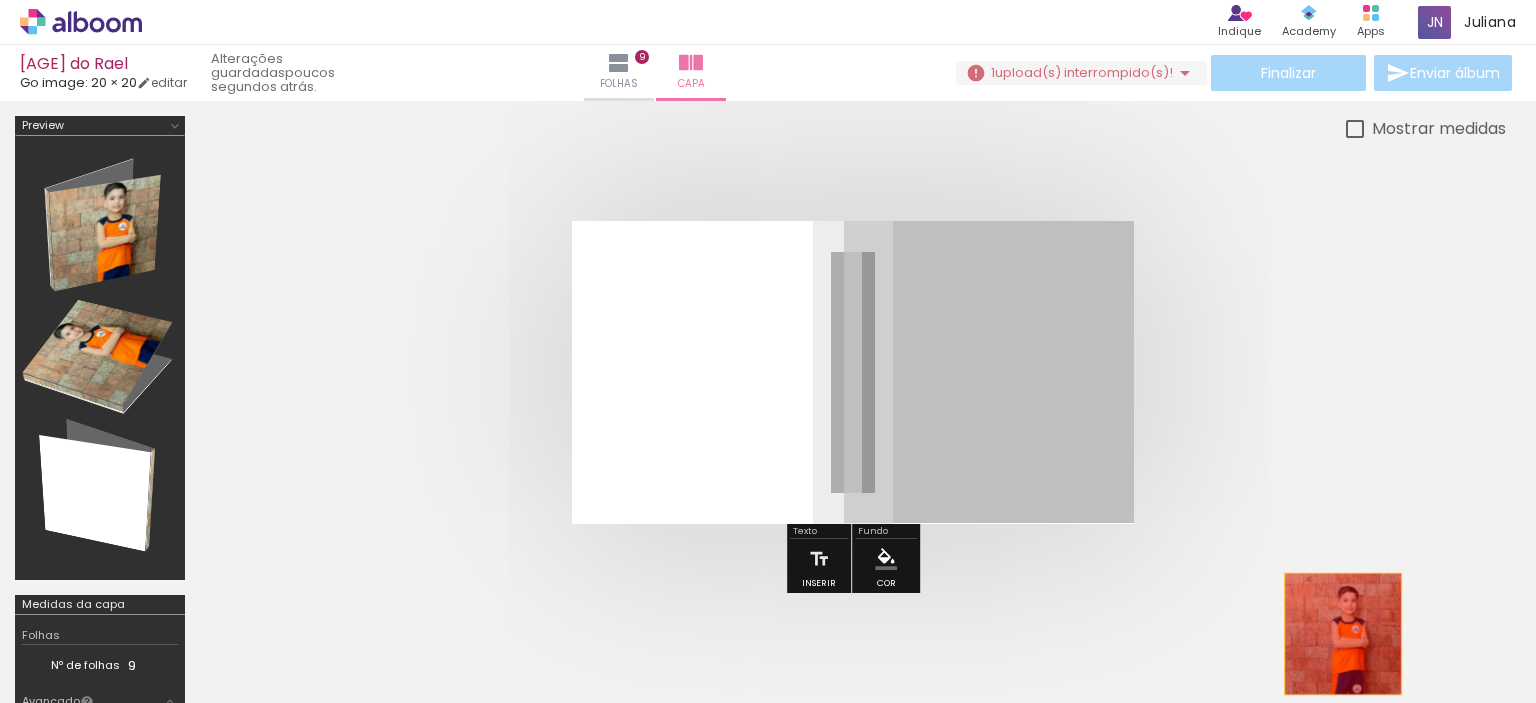drag, startPoint x: 993, startPoint y: 395, endPoint x: 1342, endPoint y: 633, distance: 422.42752 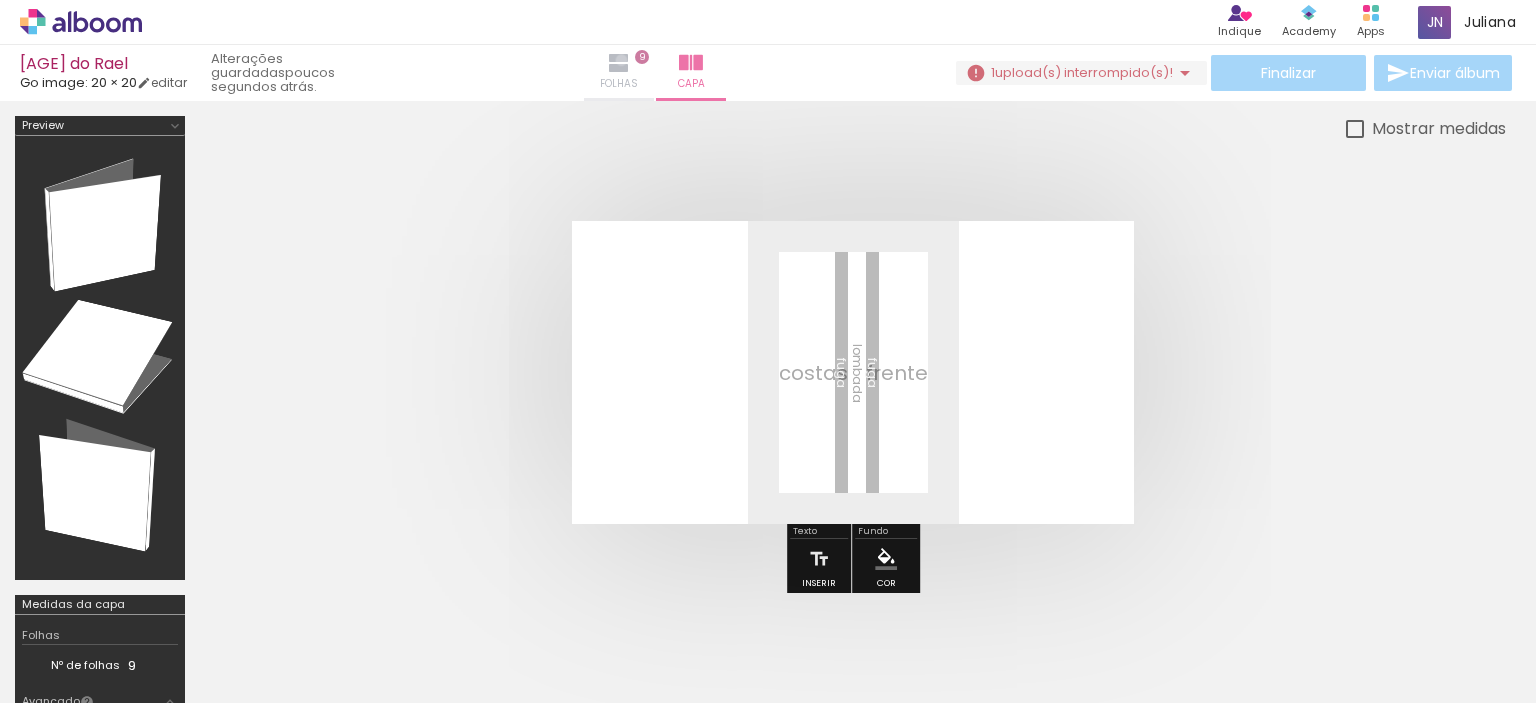 click at bounding box center [619, 63] 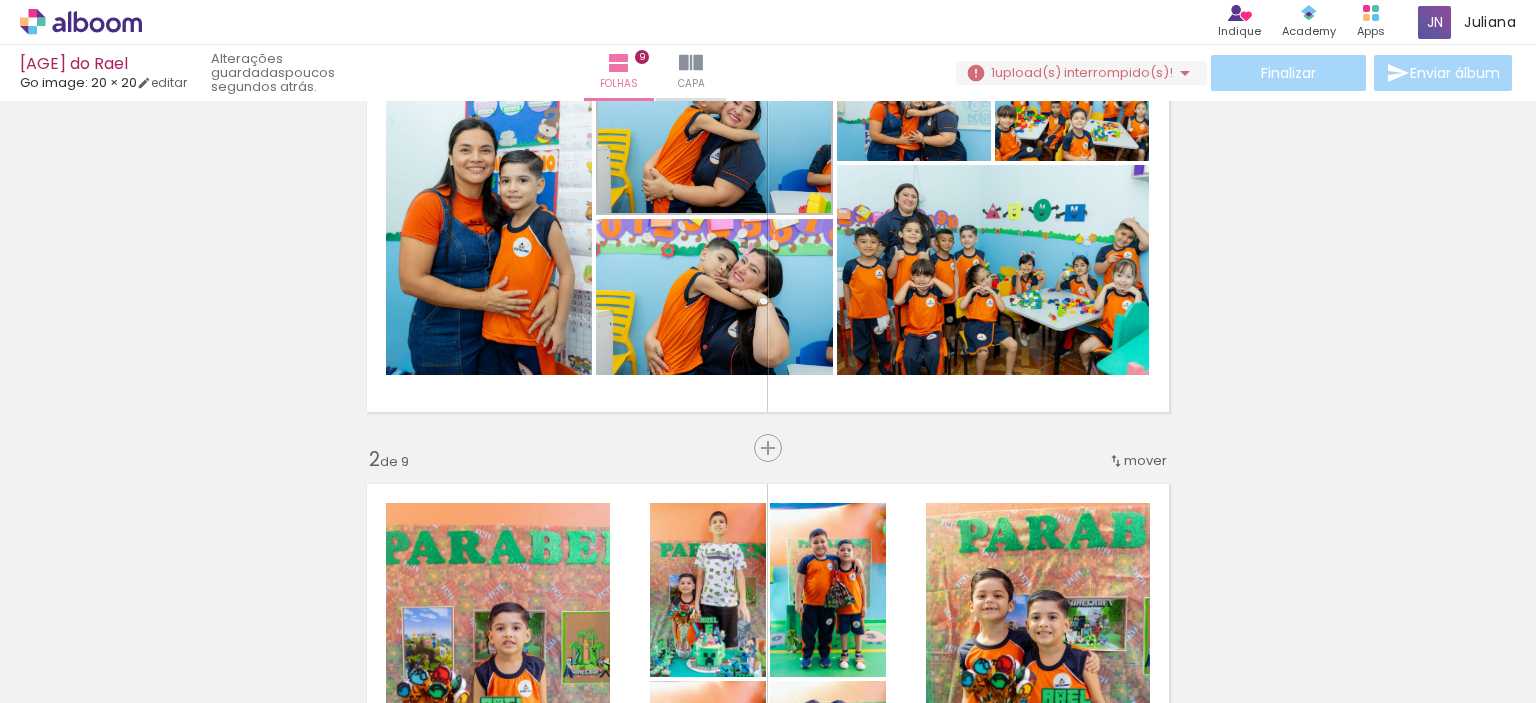 scroll, scrollTop: 0, scrollLeft: 0, axis: both 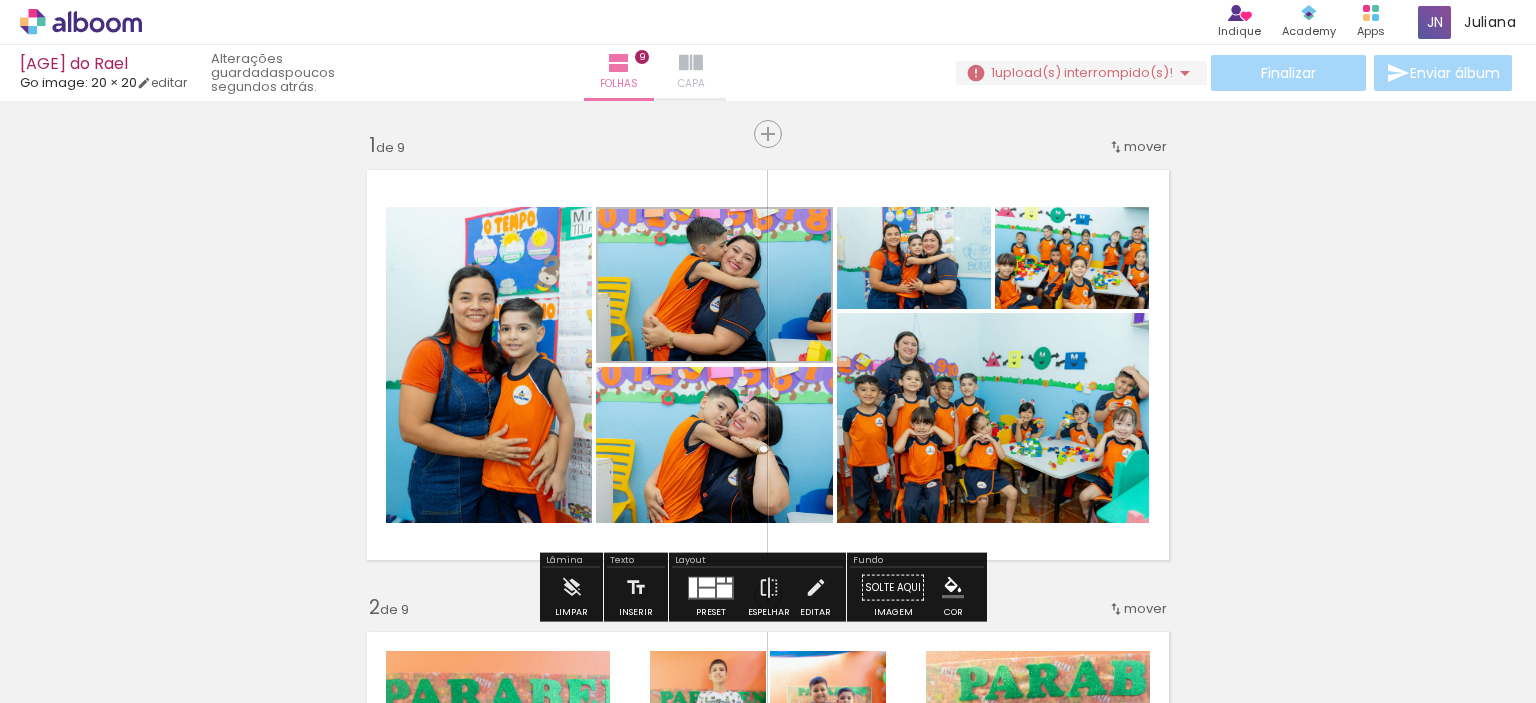 click on "Capa" at bounding box center [691, 84] 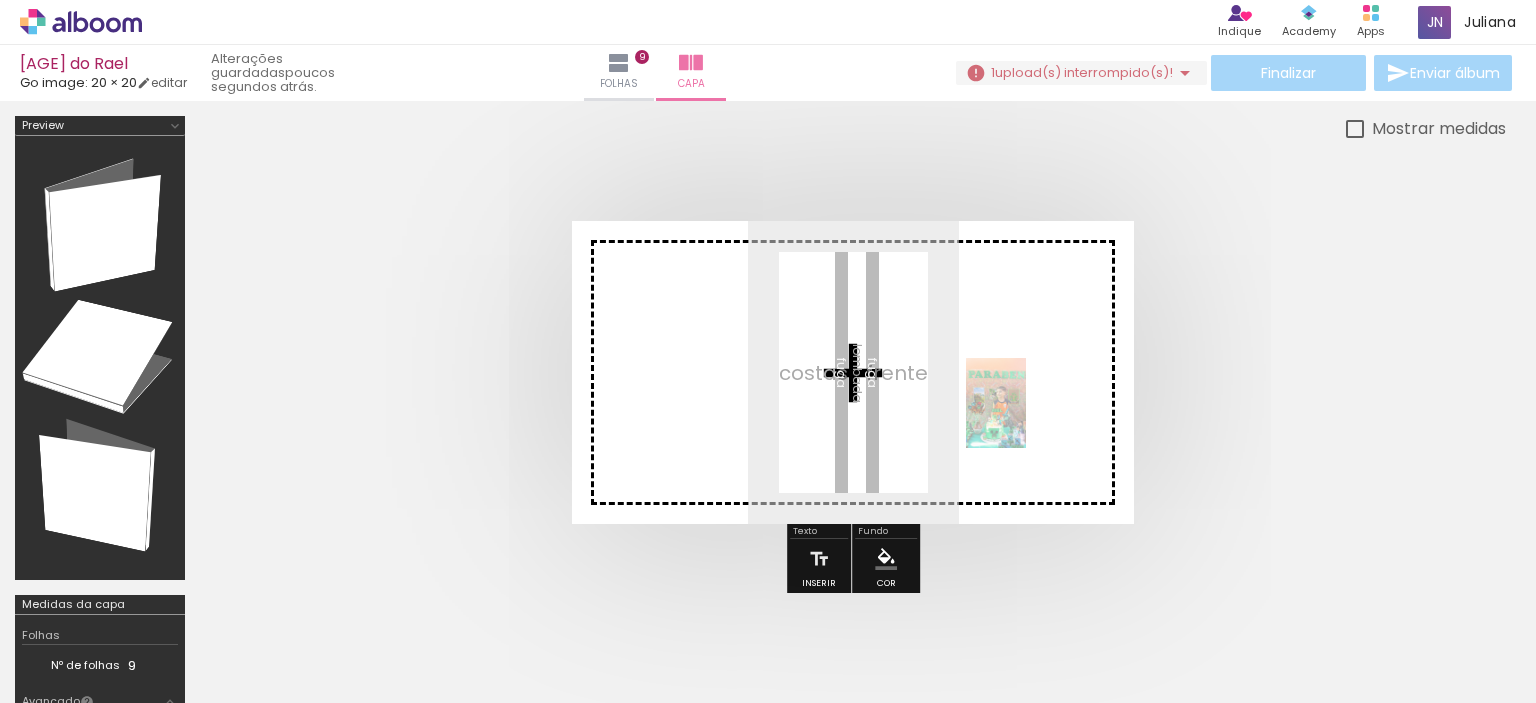 drag, startPoint x: 670, startPoint y: 657, endPoint x: 1030, endPoint y: 418, distance: 432.11224 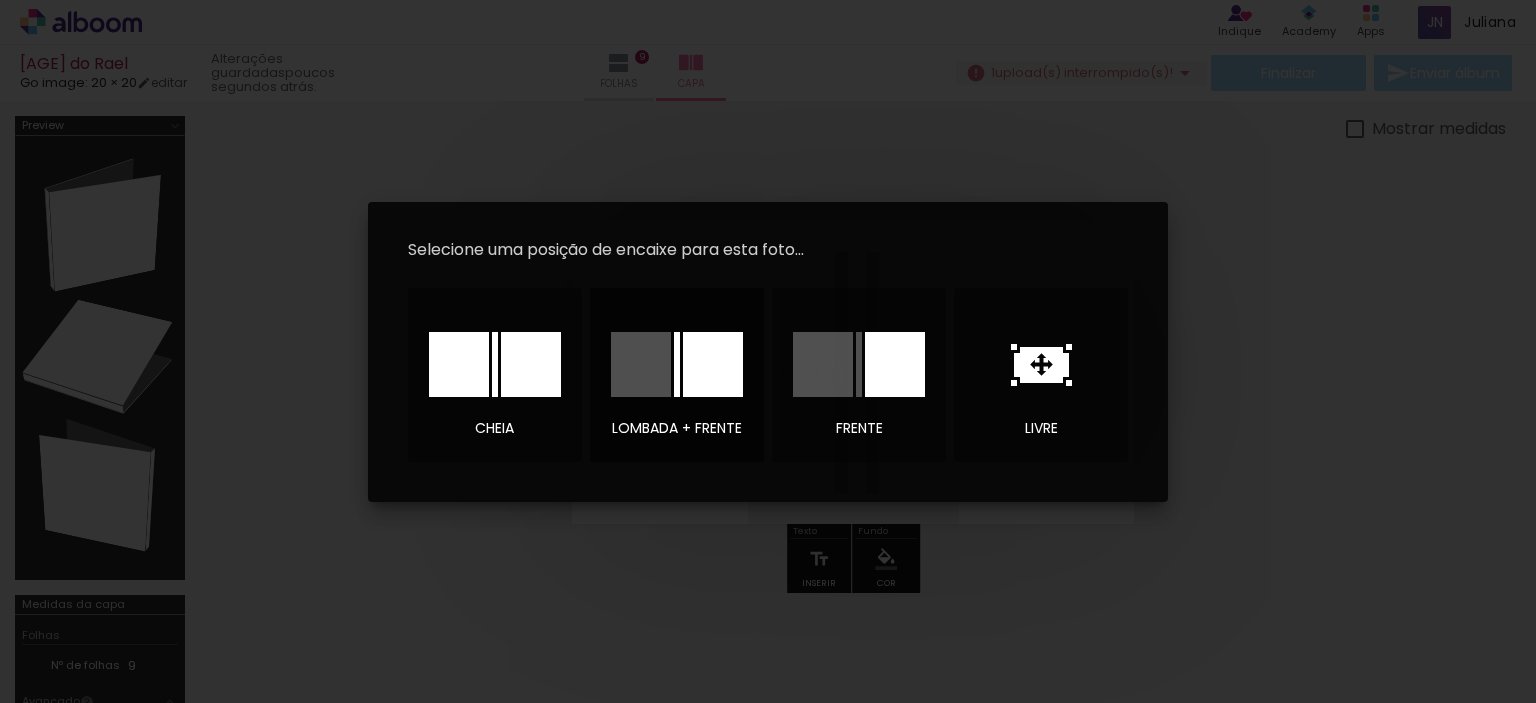 click at bounding box center (713, 364) 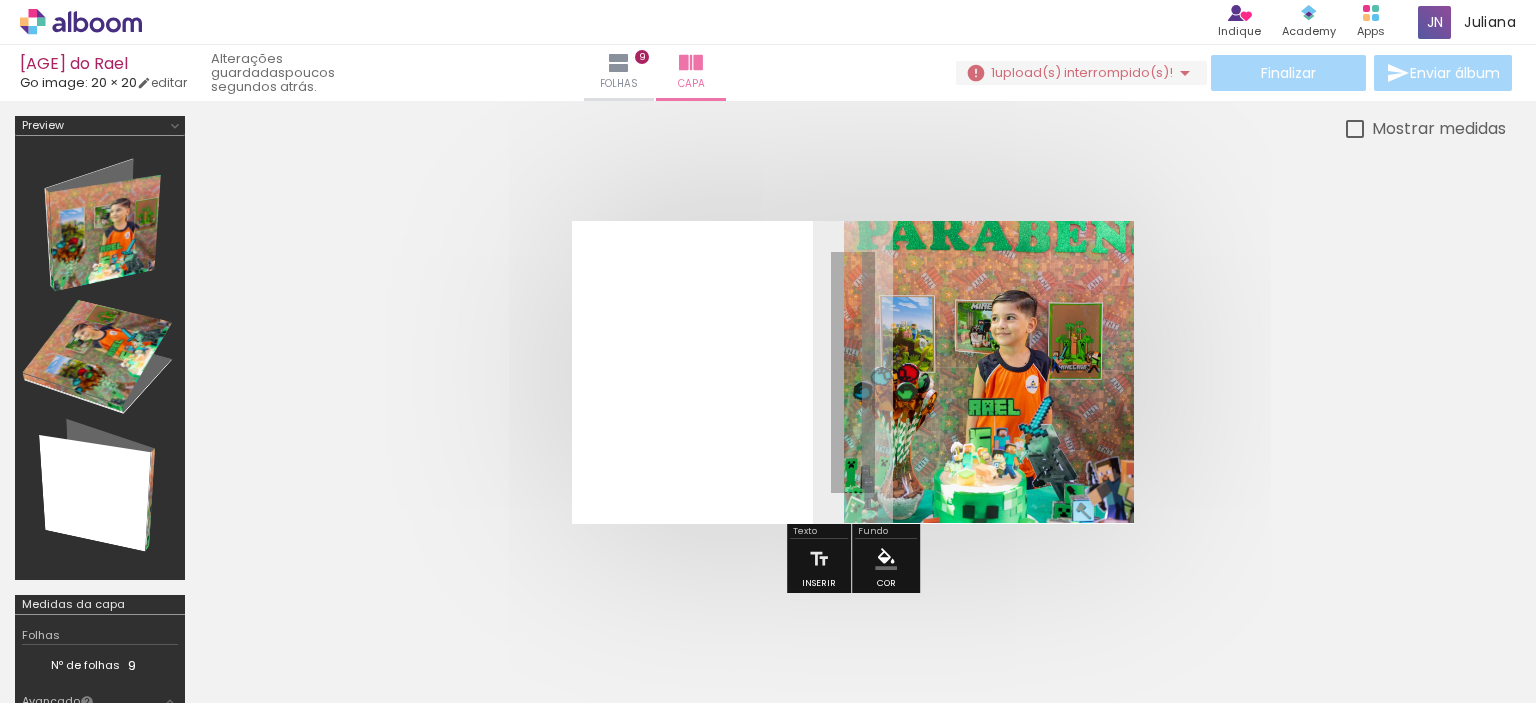 click at bounding box center (709, 372) 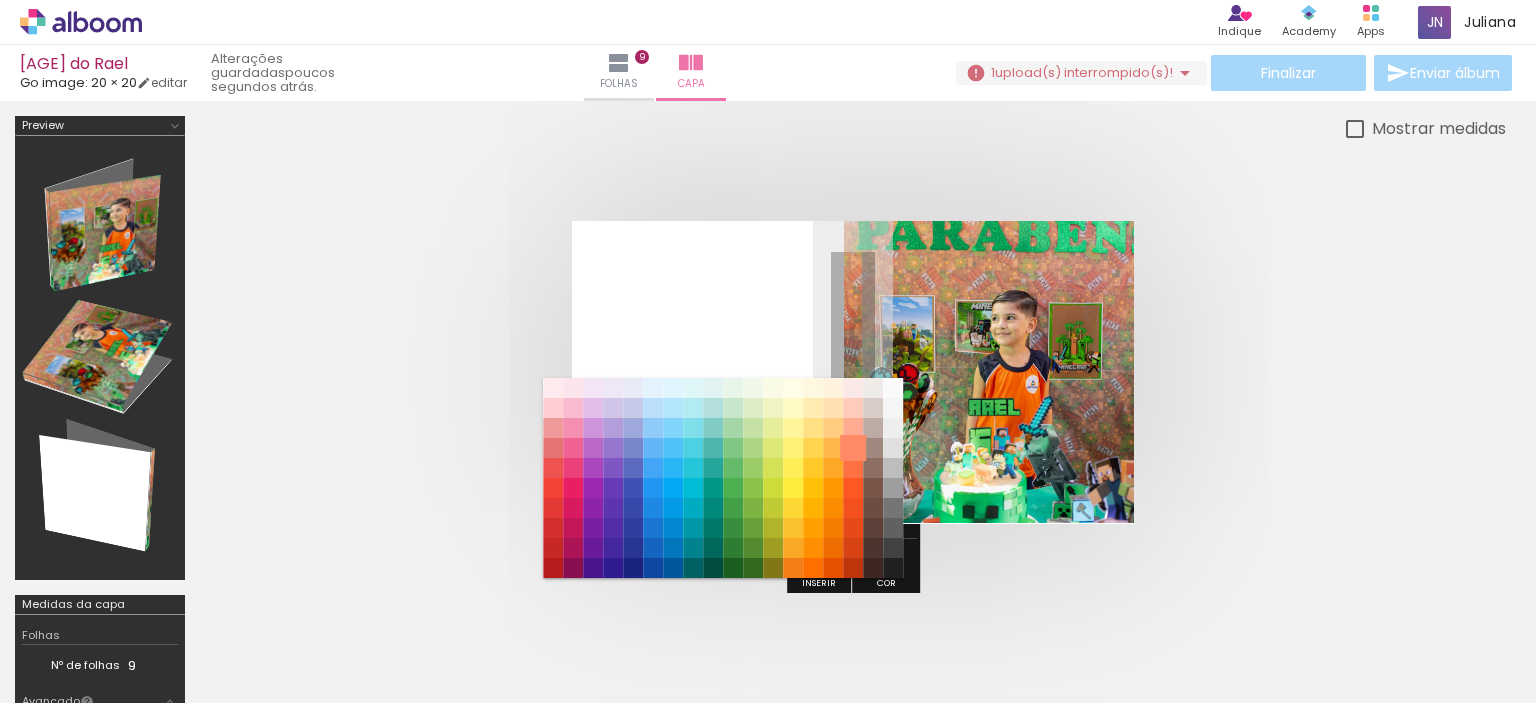click on "#ff8a65" at bounding box center [853, 448] 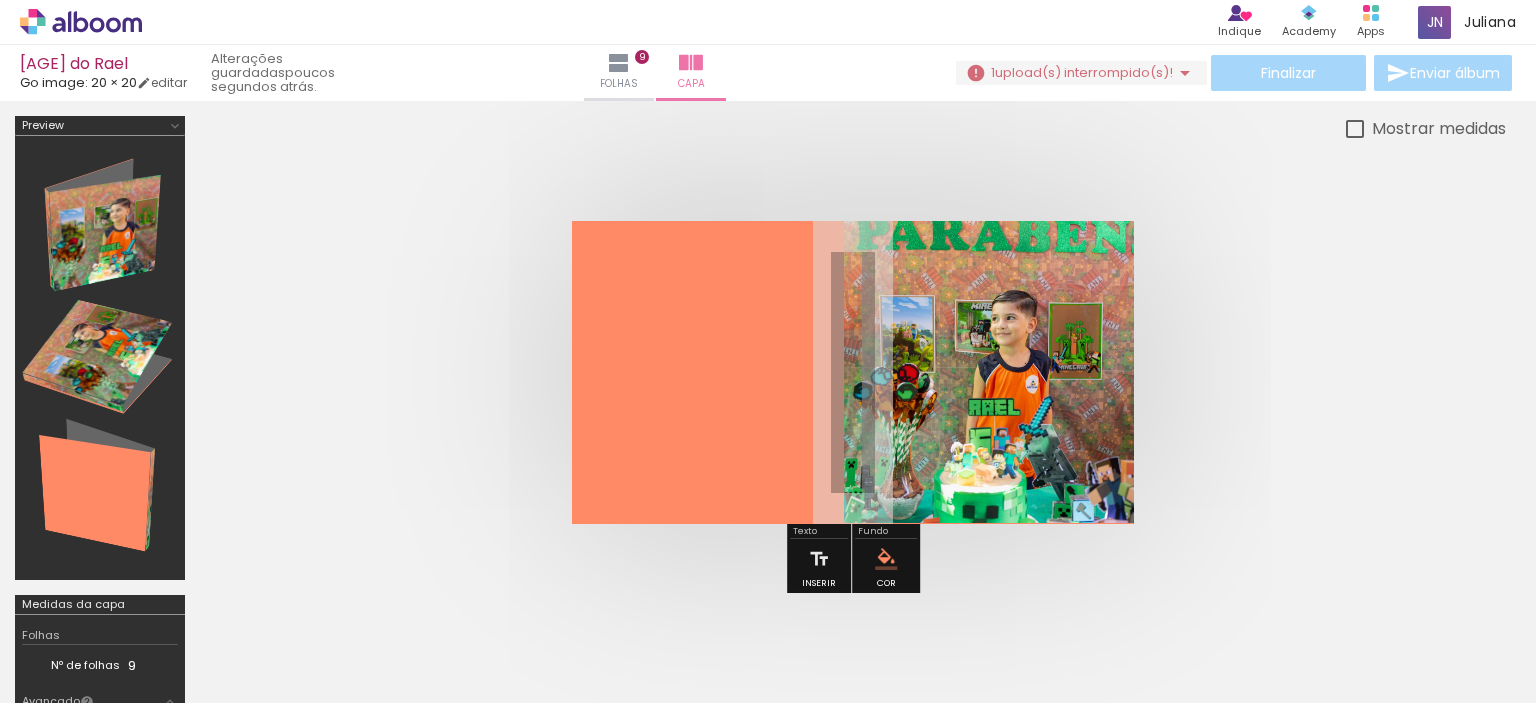 click on "Finalizar  Enviar álbum" at bounding box center (1236, 73) 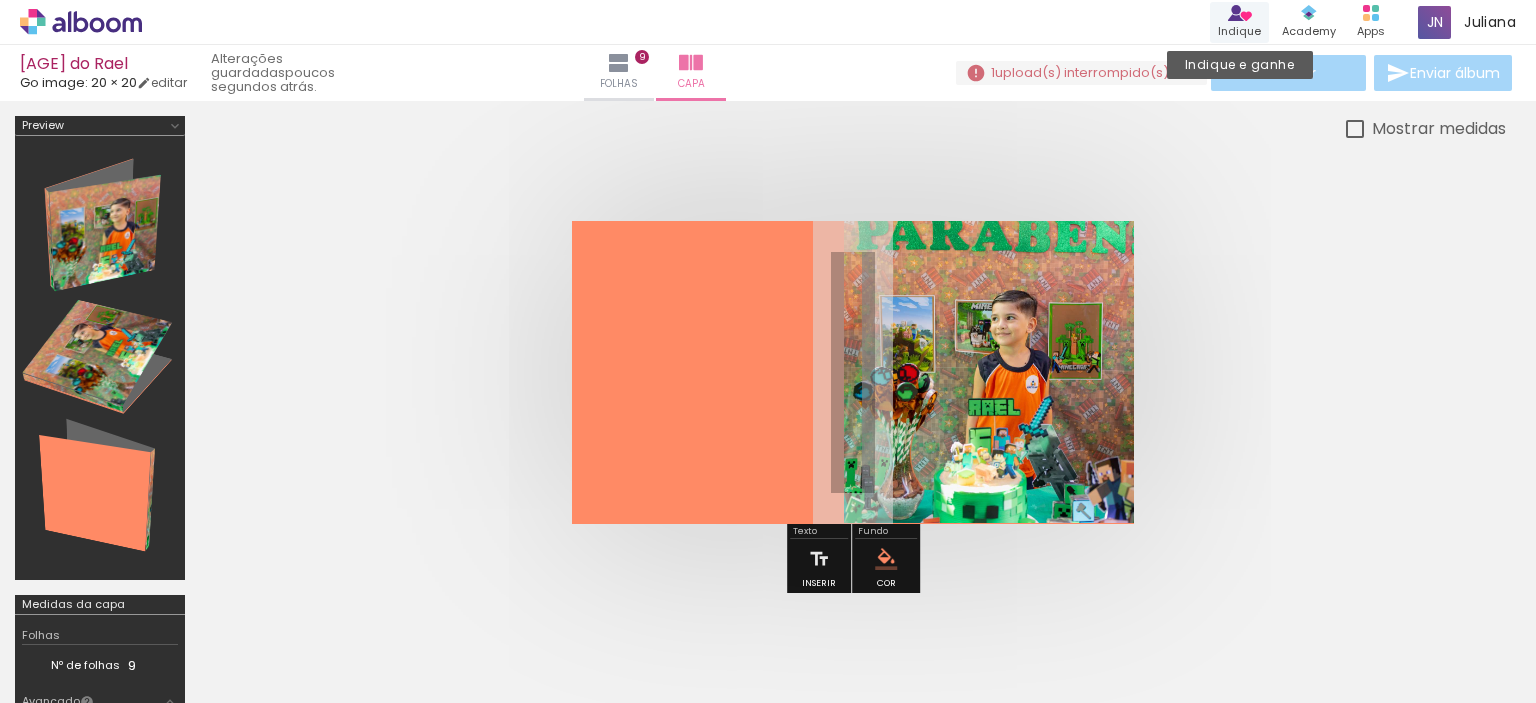 click 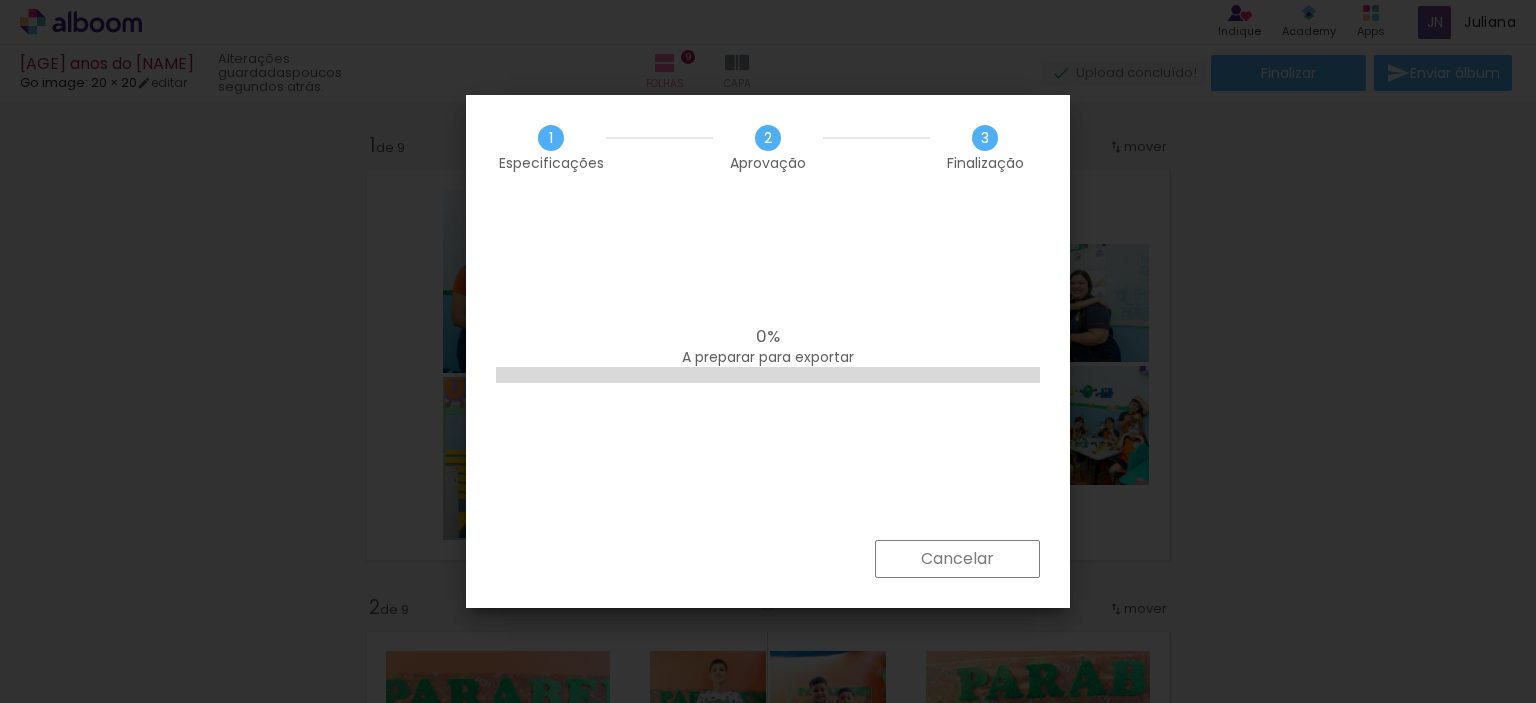 scroll, scrollTop: 0, scrollLeft: 0, axis: both 